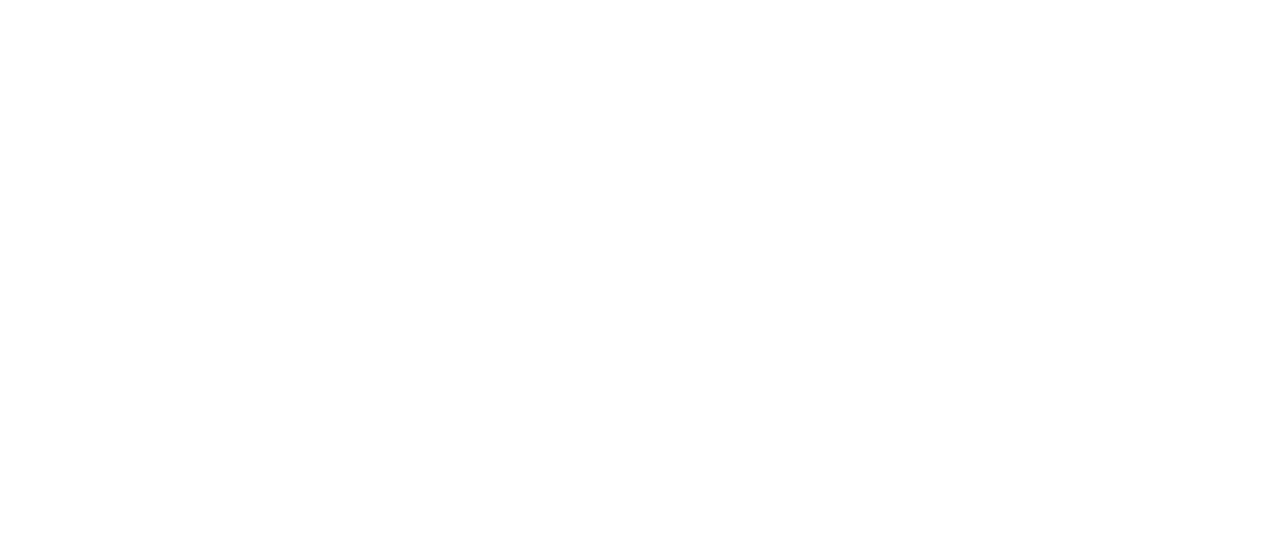 scroll, scrollTop: 0, scrollLeft: 0, axis: both 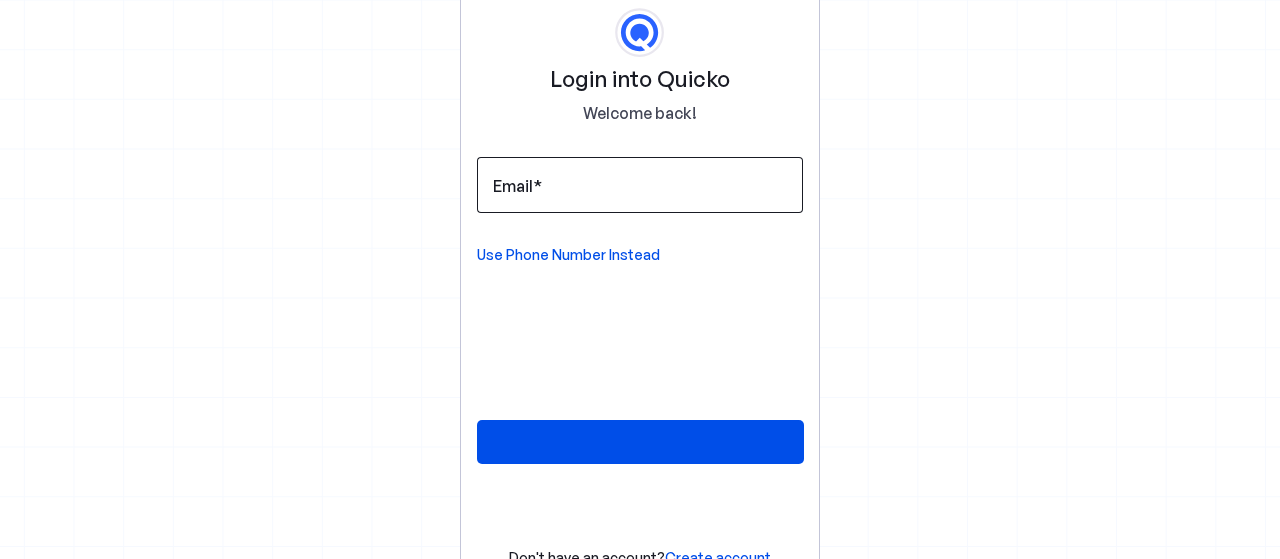 click on "Email" at bounding box center (640, 185) 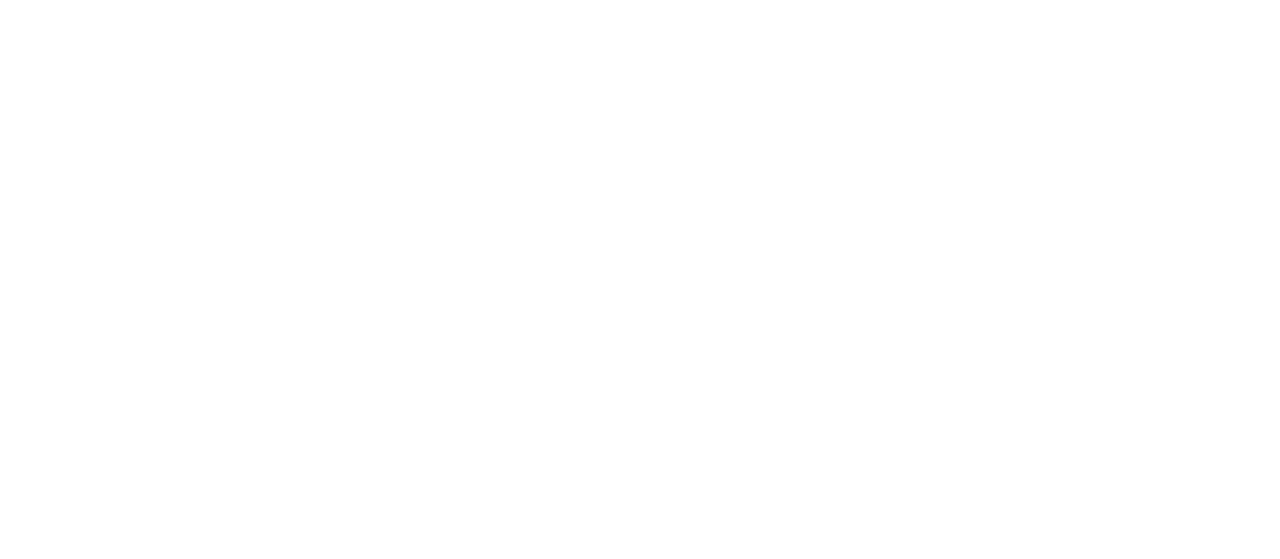 scroll, scrollTop: 0, scrollLeft: 0, axis: both 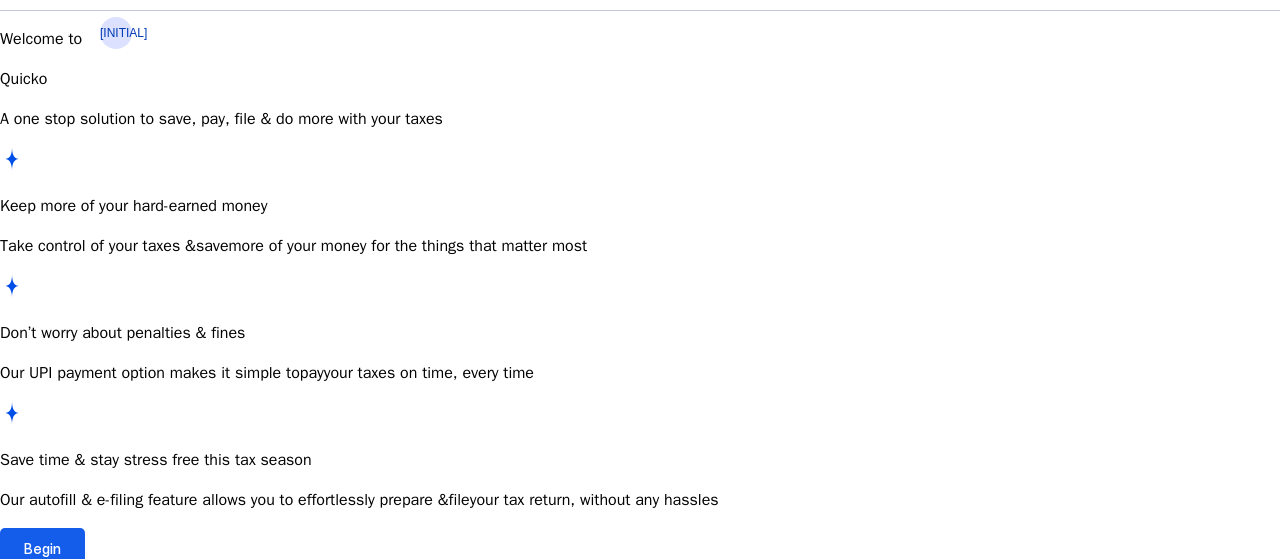 click on "Begin" at bounding box center [42, 548] 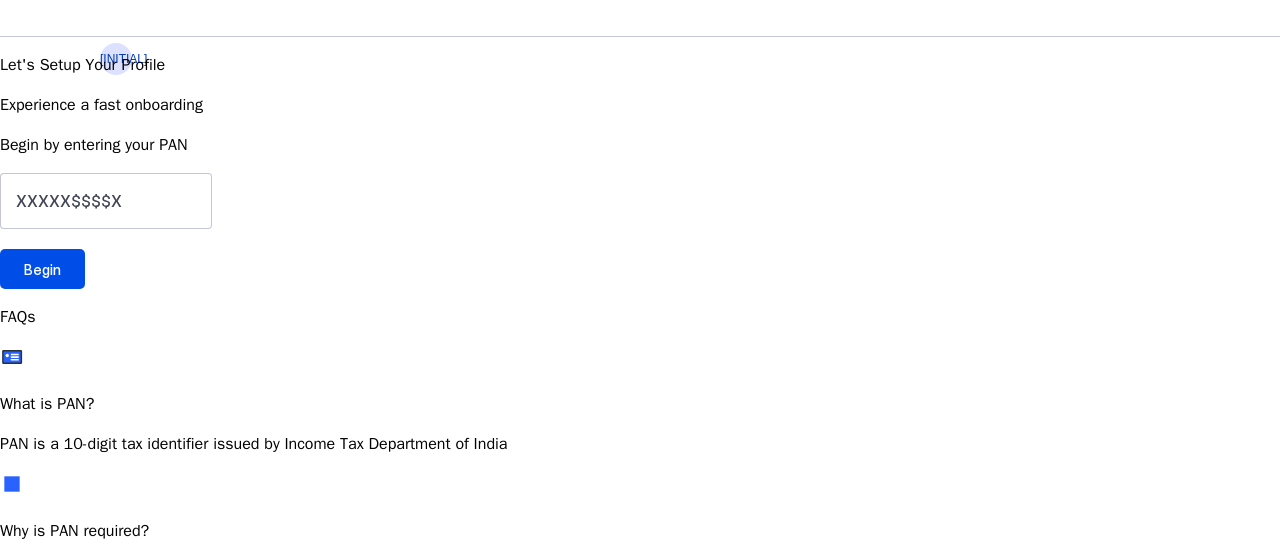 scroll, scrollTop: 37, scrollLeft: 0, axis: vertical 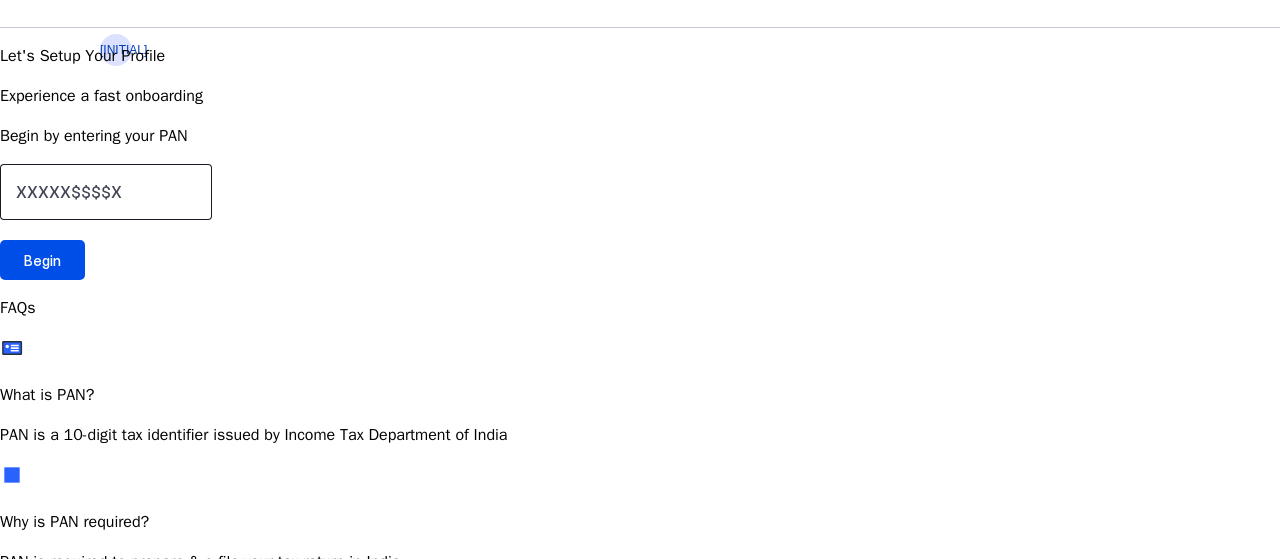click at bounding box center [106, 192] 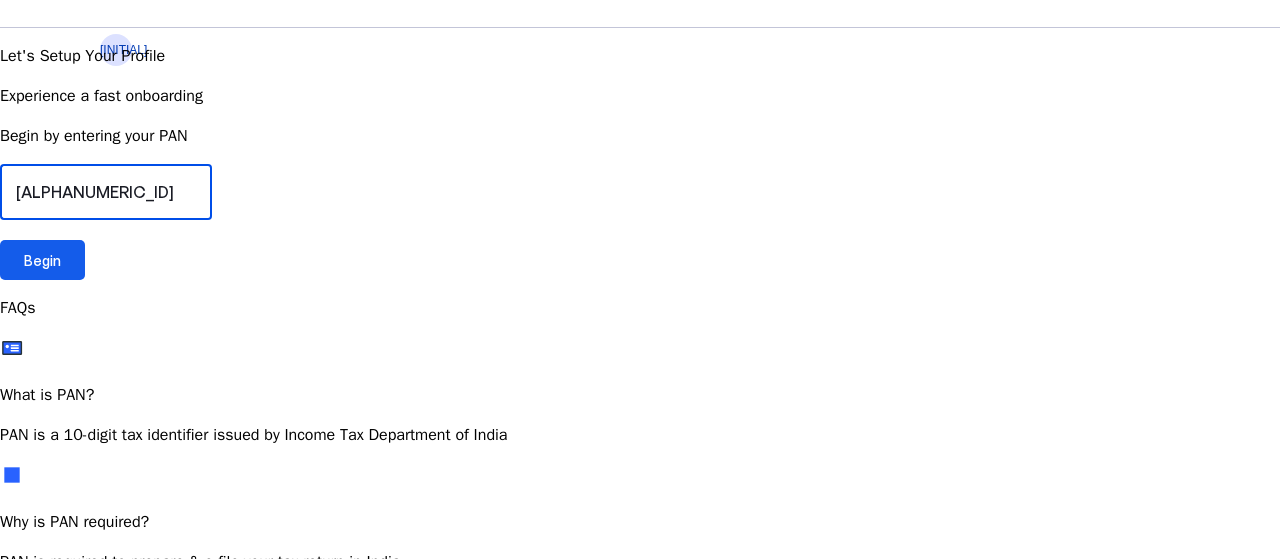 type on "[ALPHANUMERIC_ID]" 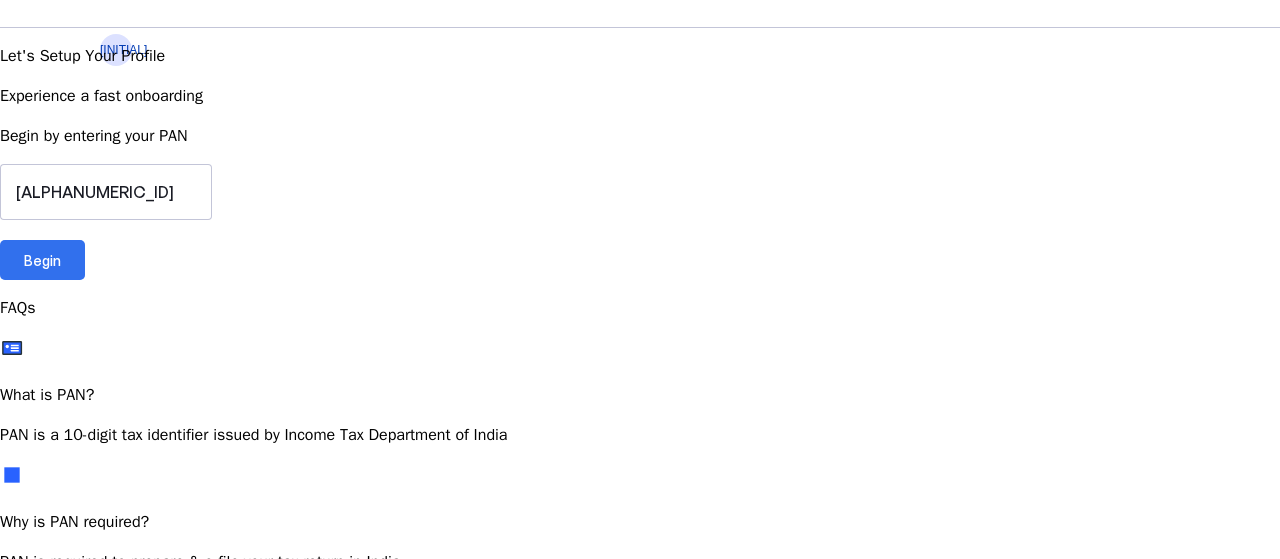 click on "Begin" at bounding box center (42, 260) 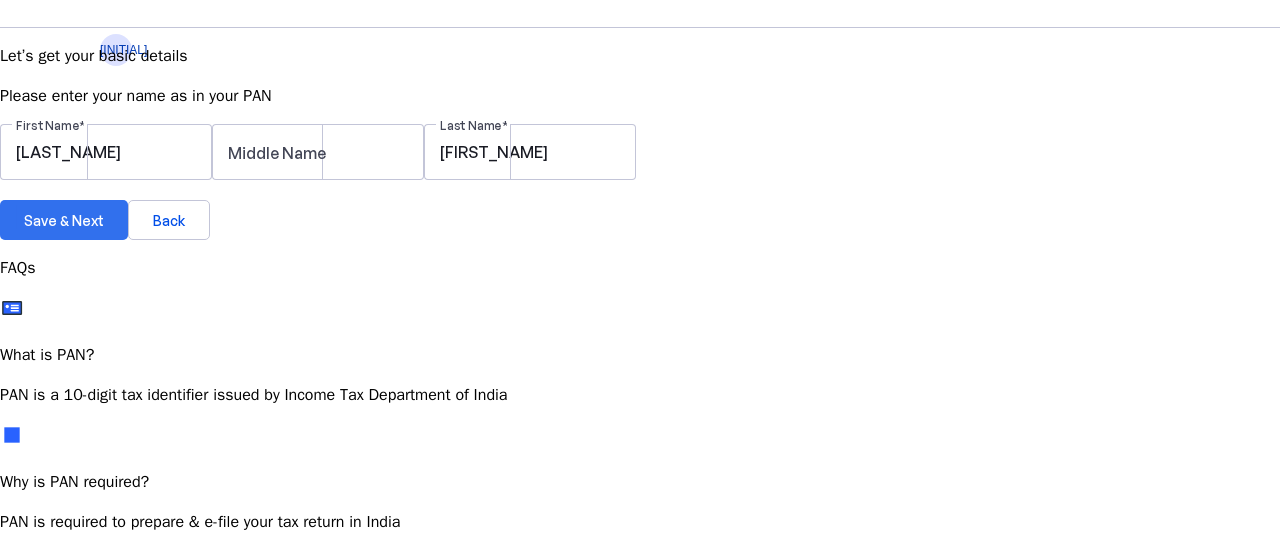 click on "Save & Next" at bounding box center [64, 220] 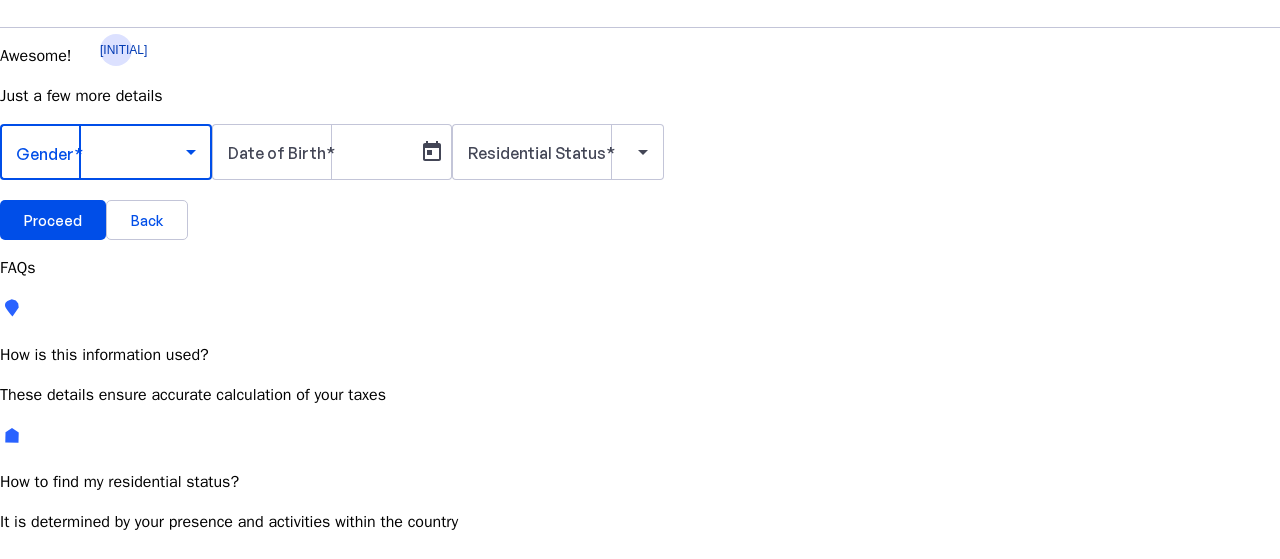 click at bounding box center [101, 152] 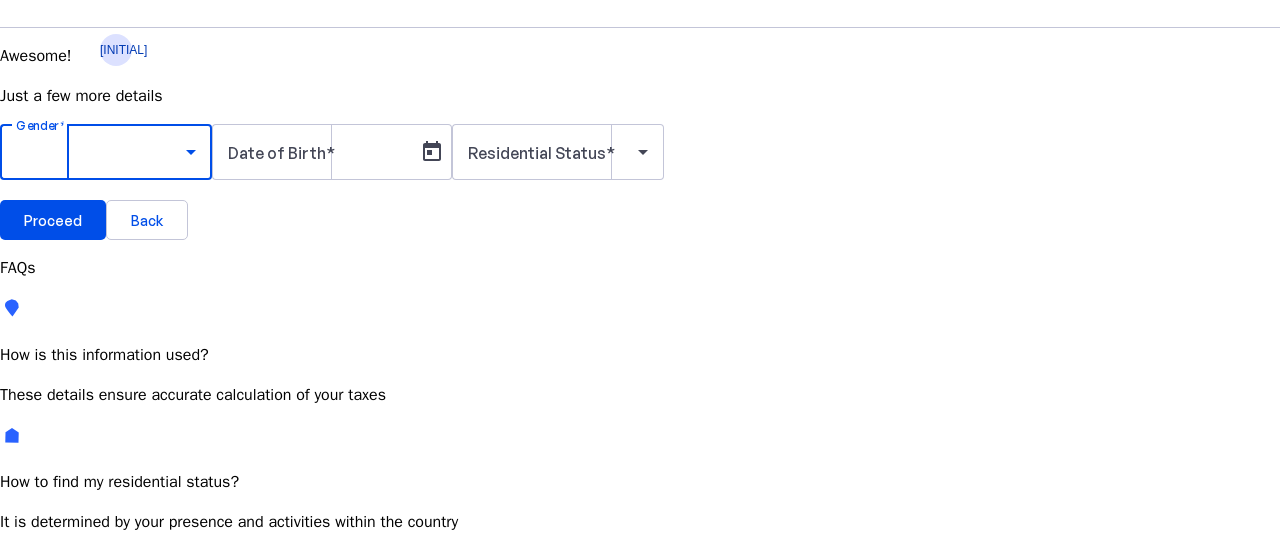 click on "Male" at bounding box center (154, 709) 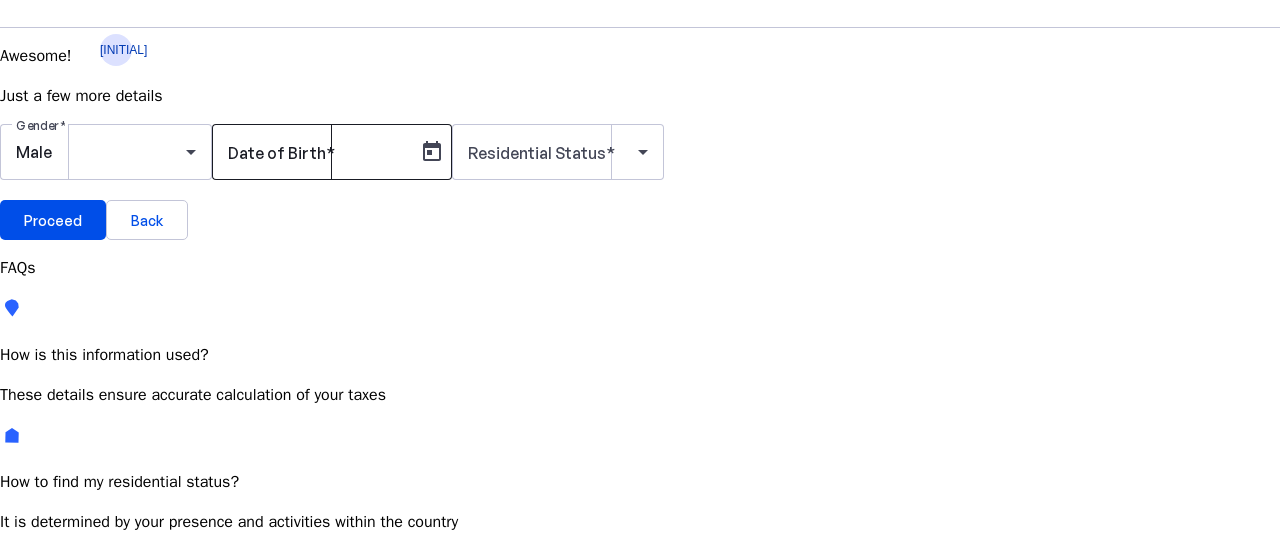 click on "Date of Birth" at bounding box center [277, 153] 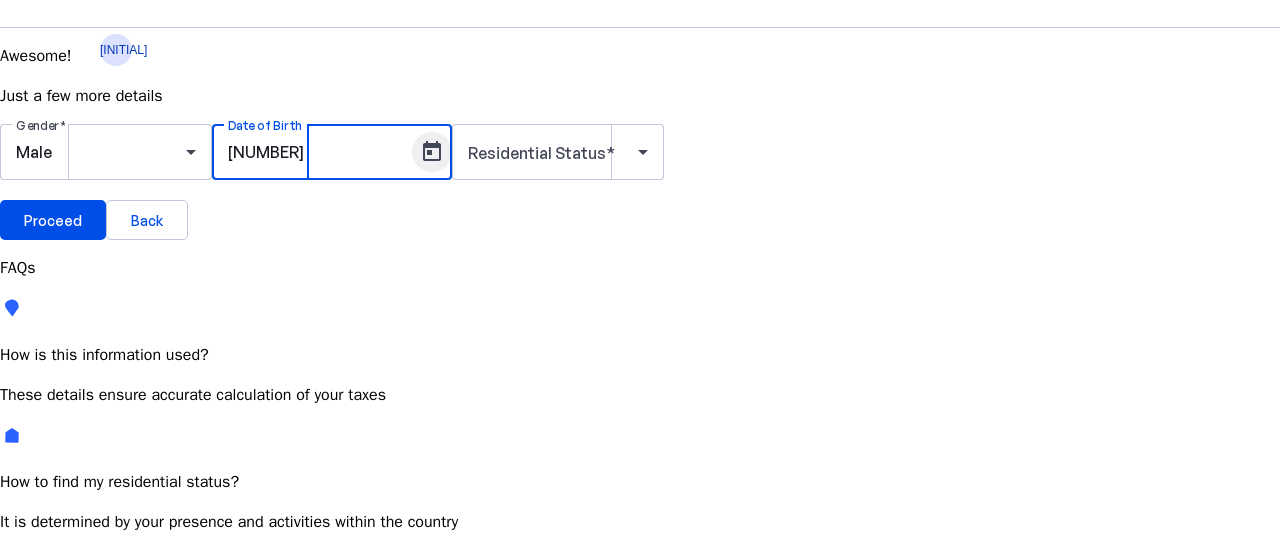 type on "[NUMBER]" 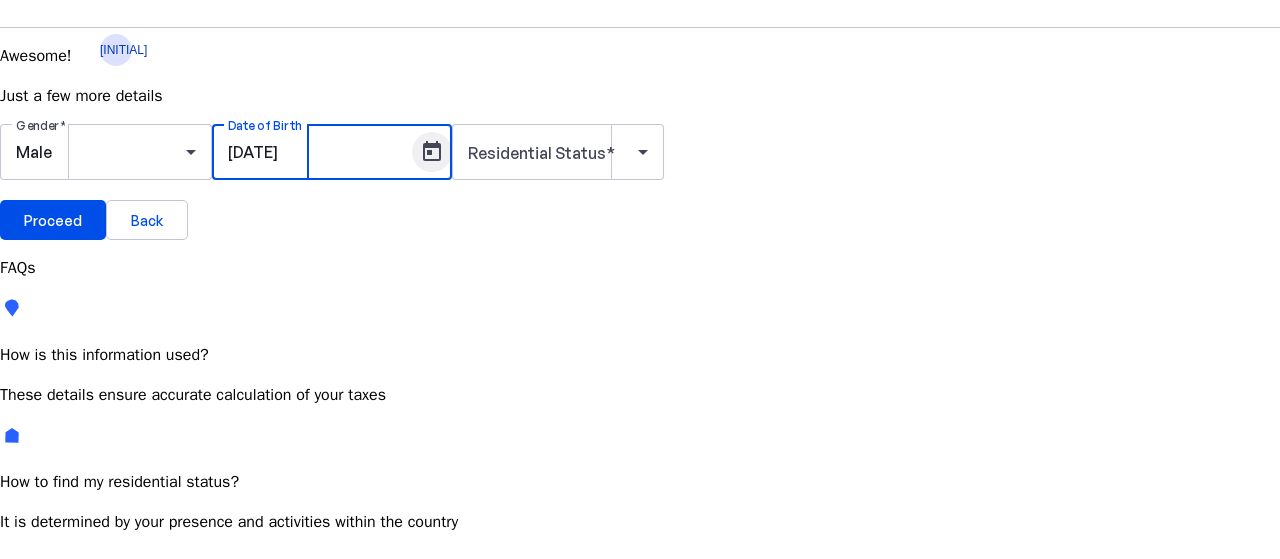click at bounding box center (432, 152) 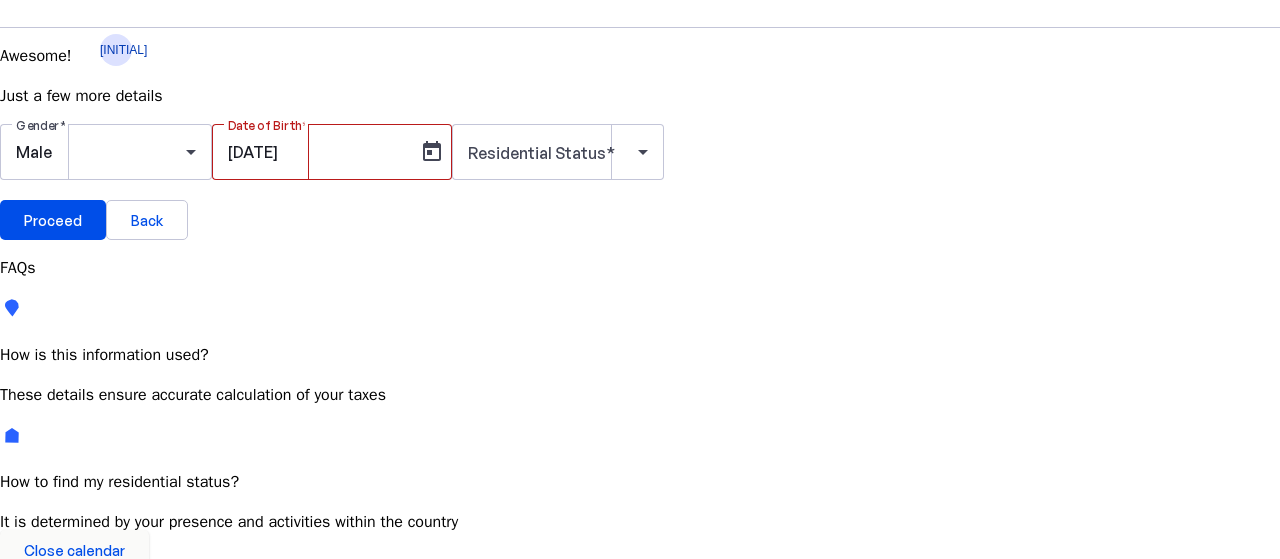 click at bounding box center [186, 729] 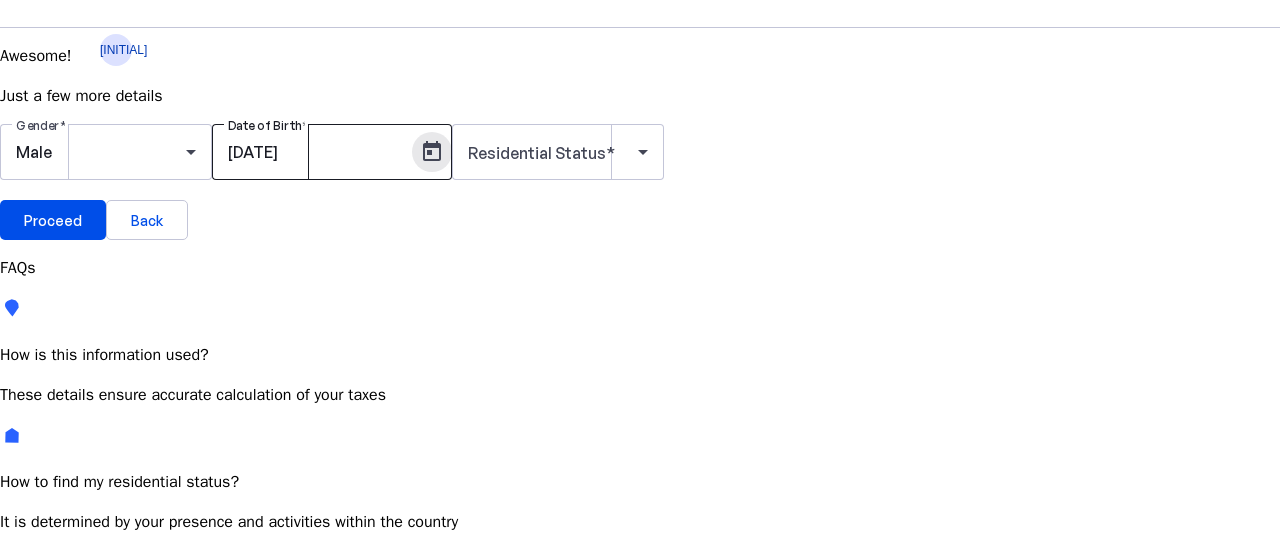 scroll, scrollTop: 41, scrollLeft: 0, axis: vertical 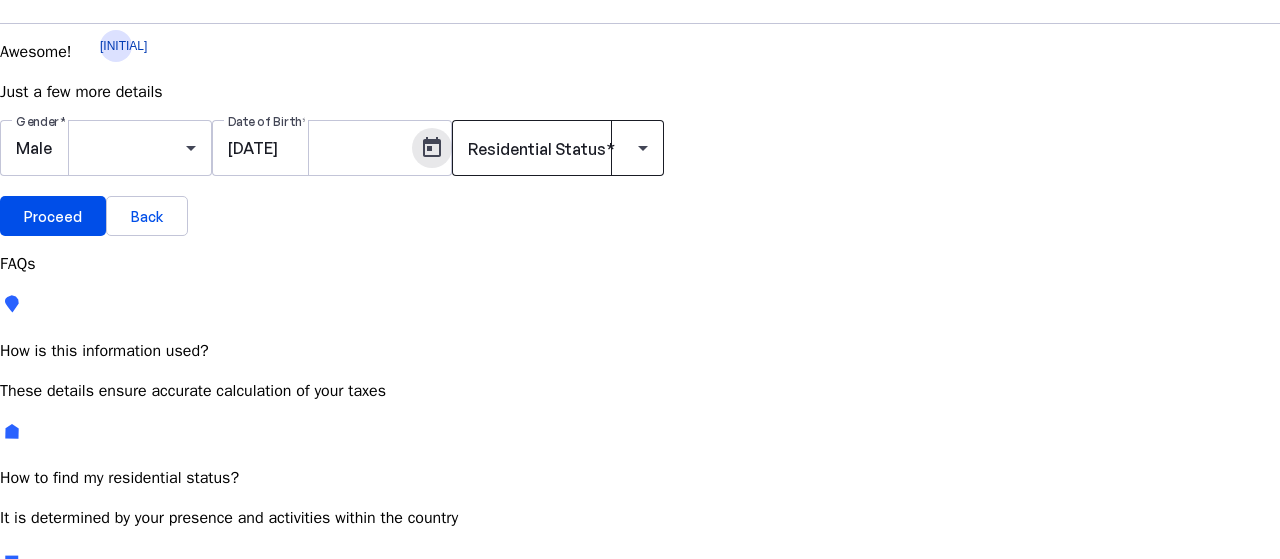 click at bounding box center (643, 148) 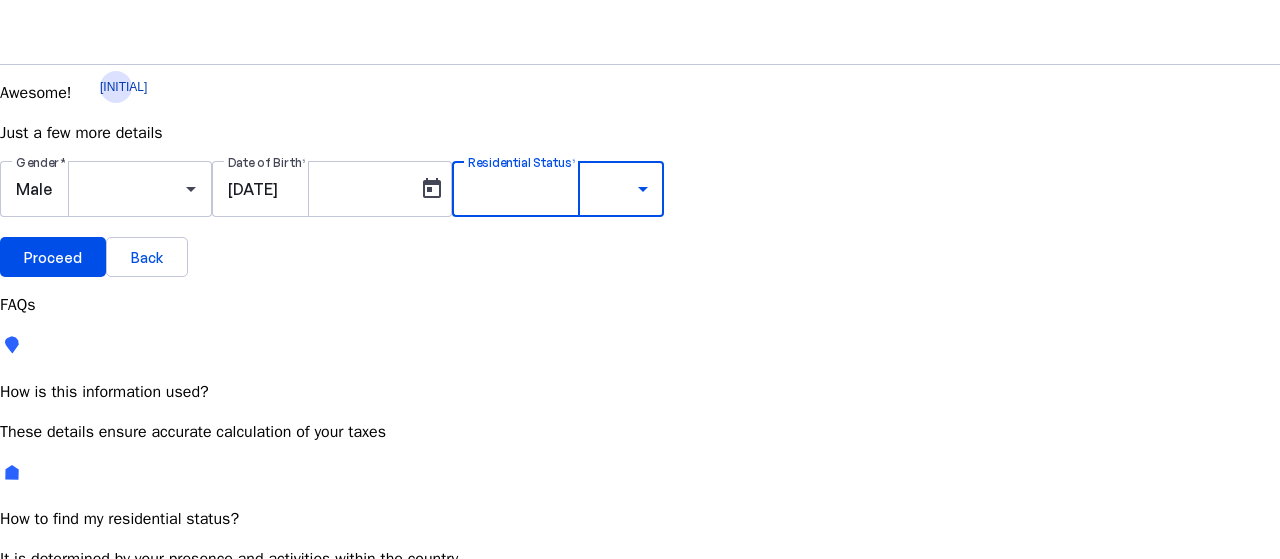 scroll, scrollTop: 41, scrollLeft: 0, axis: vertical 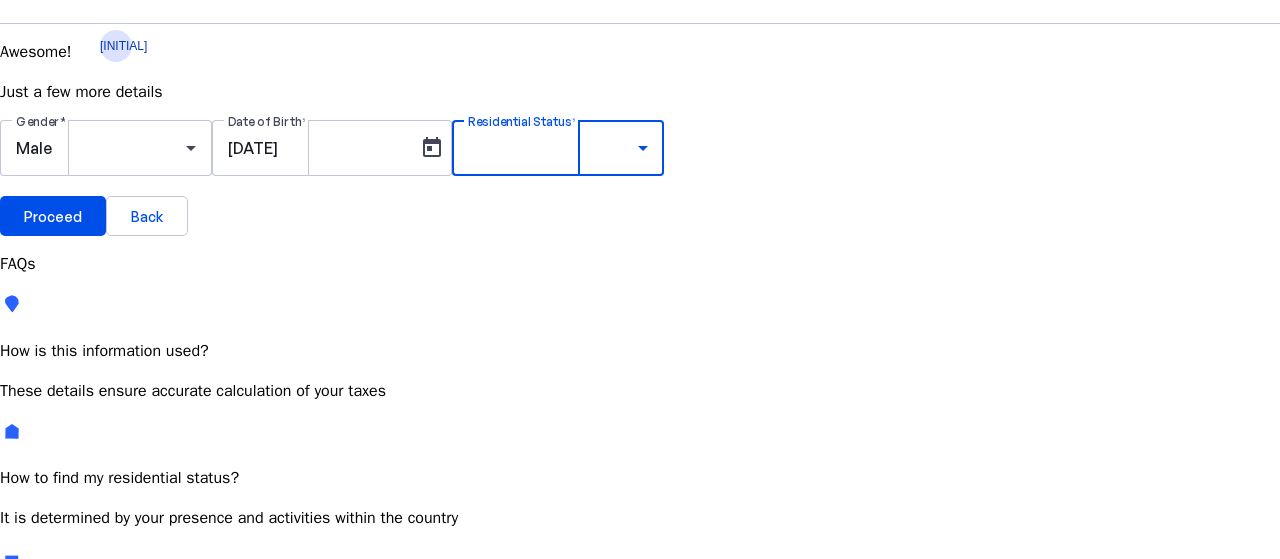 click on "Resident Most Common" at bounding box center [154, 725] 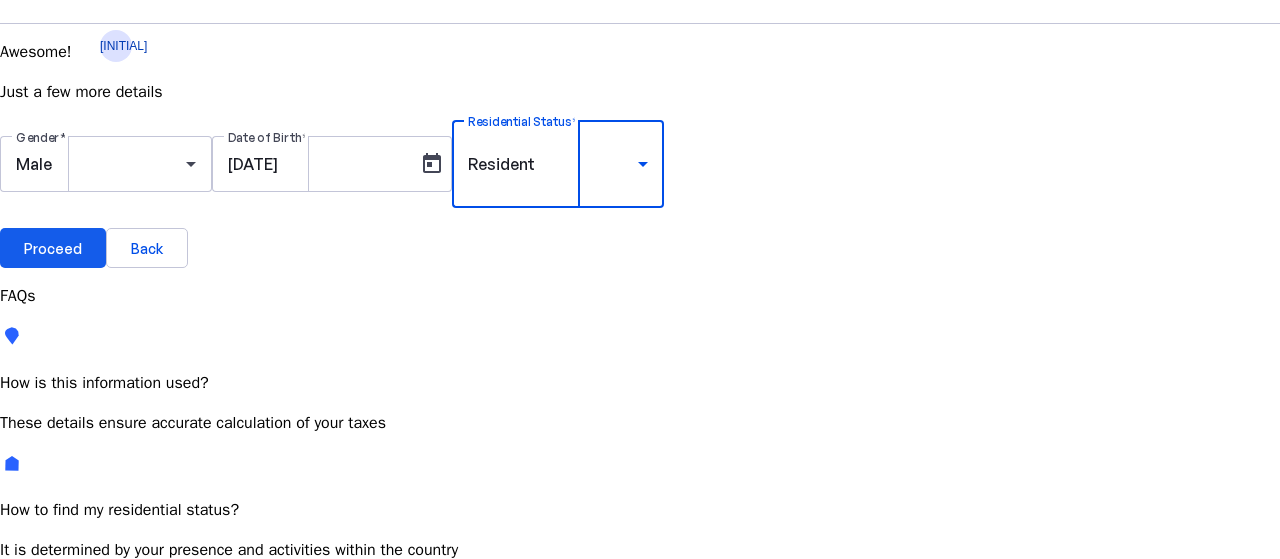 click on "Proceed" at bounding box center (53, 248) 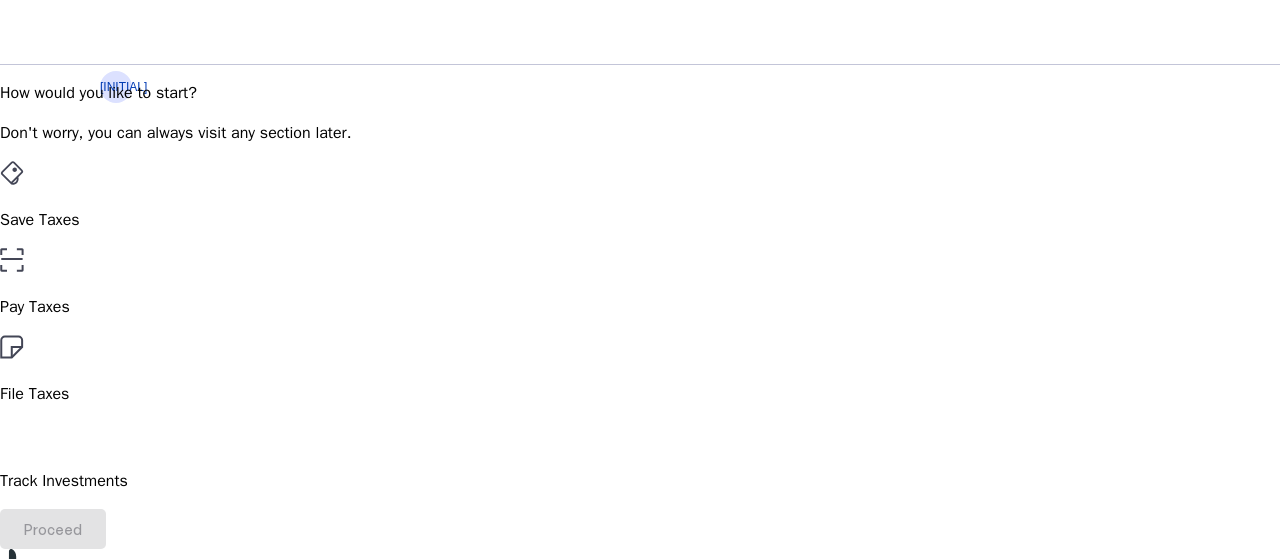 scroll, scrollTop: 304, scrollLeft: 0, axis: vertical 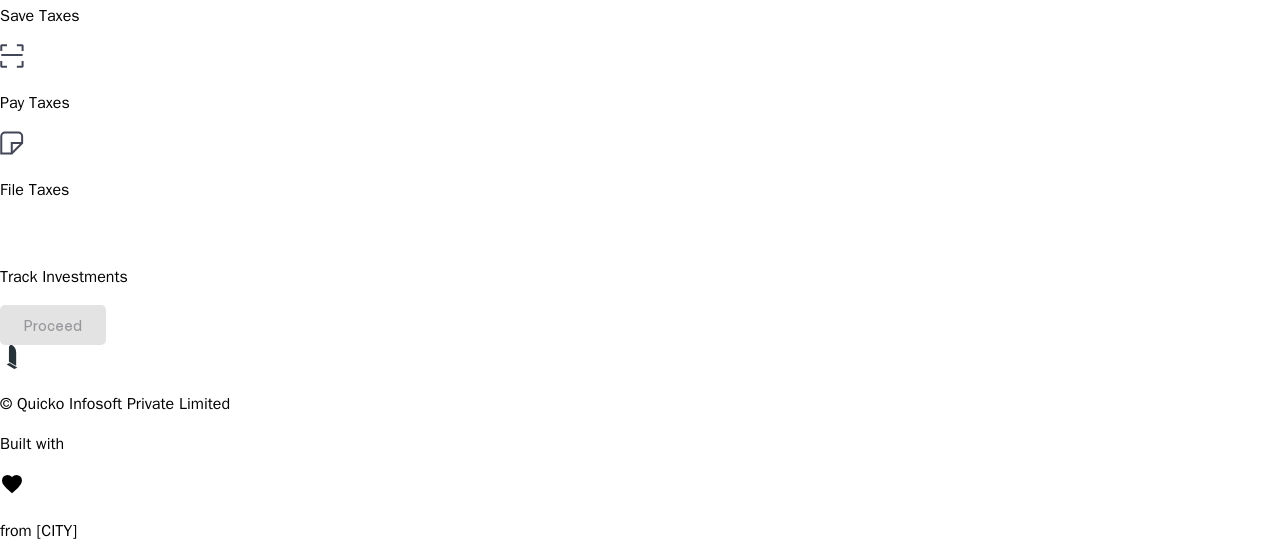click on "File Taxes" at bounding box center (640, 166) 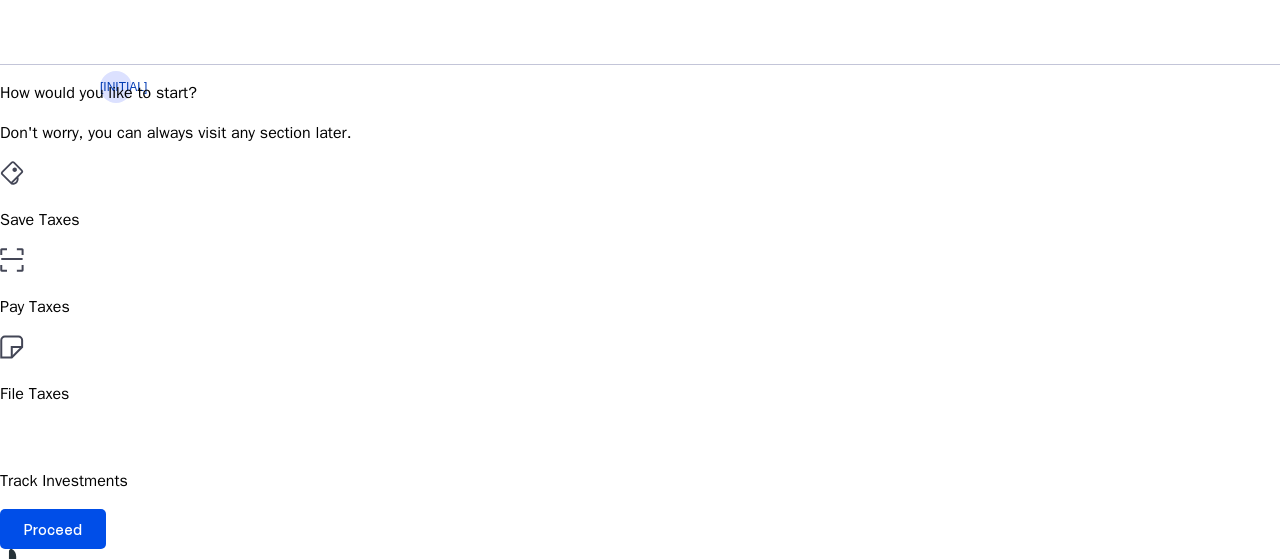 scroll, scrollTop: 304, scrollLeft: 0, axis: vertical 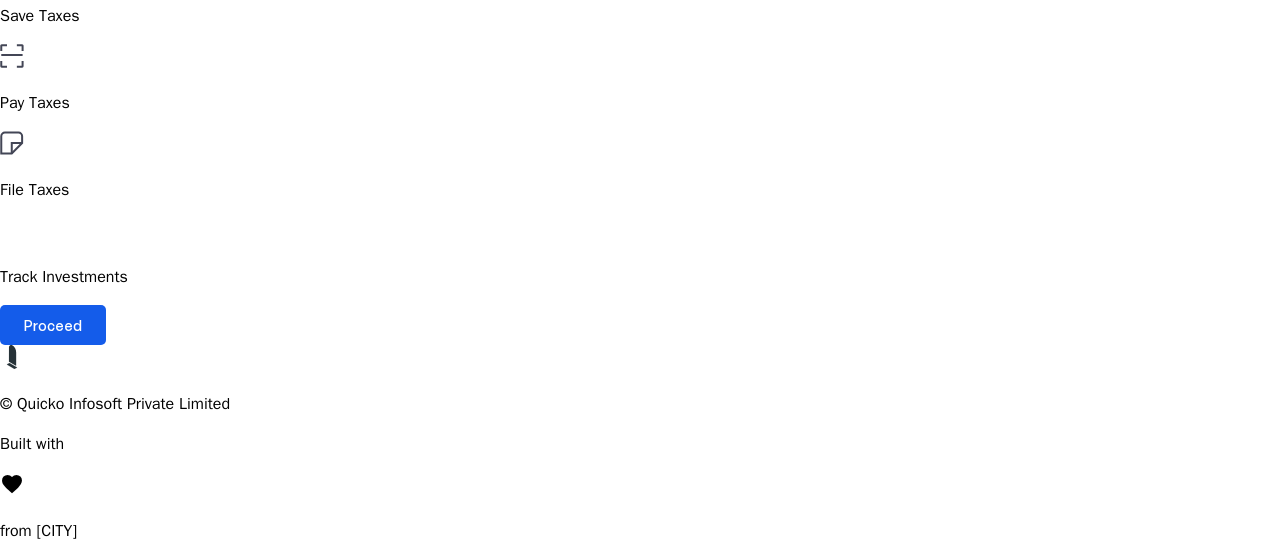 click on "Proceed" at bounding box center [53, 325] 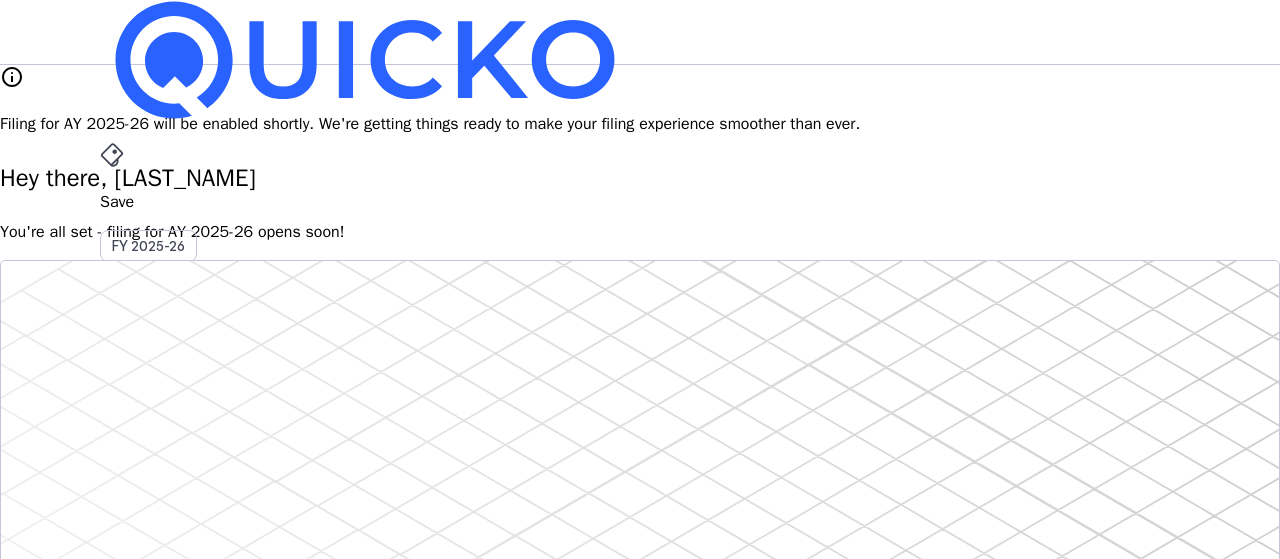 scroll, scrollTop: 400, scrollLeft: 0, axis: vertical 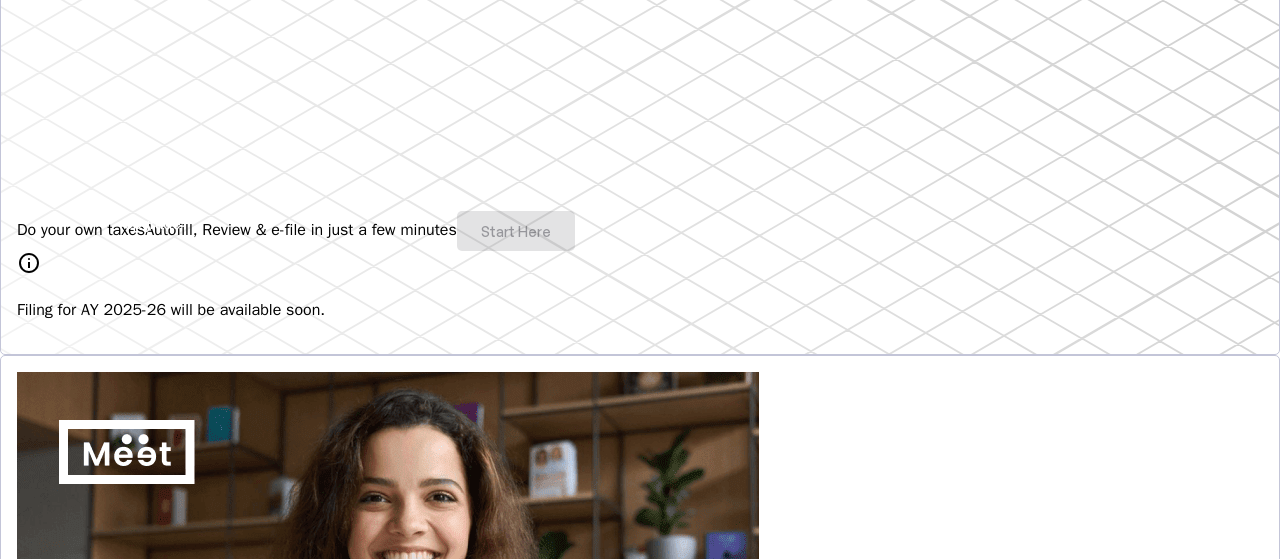 click on "Do your own taxes   Autofill, Review & e-file in just a few minutes   Start Here" at bounding box center (640, 231) 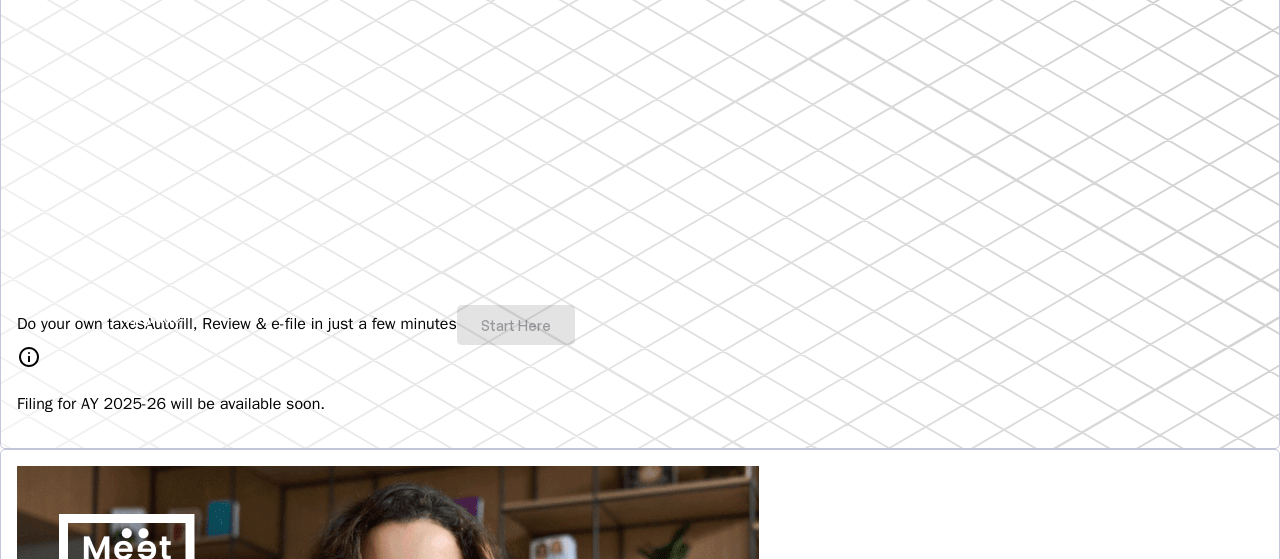 scroll, scrollTop: 0, scrollLeft: 0, axis: both 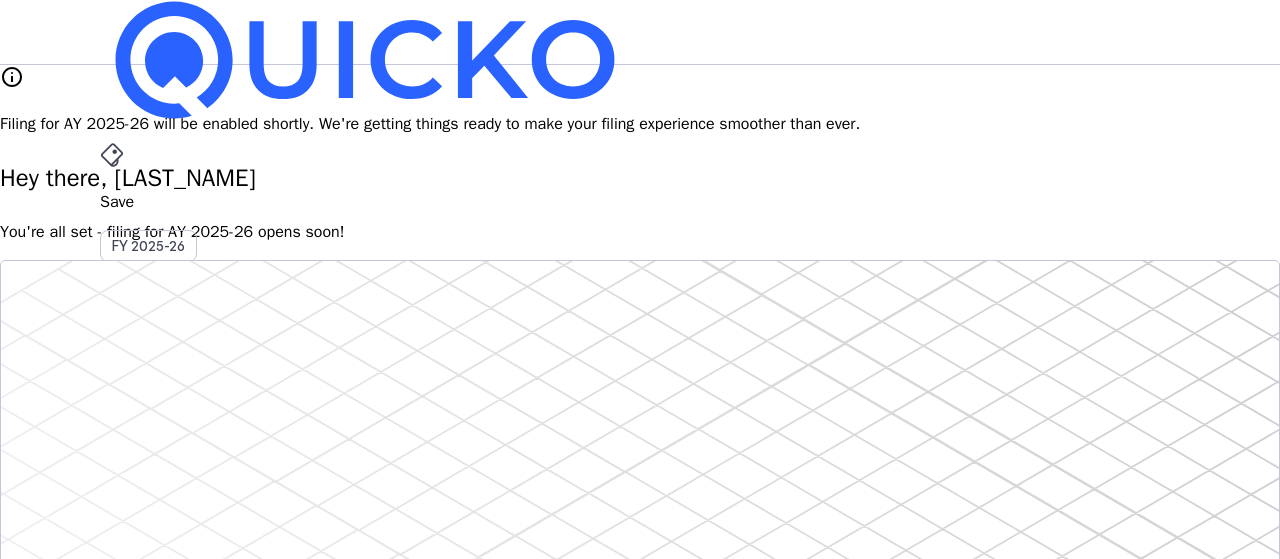 click on "[INITIAL]" at bounding box center [116, 587] 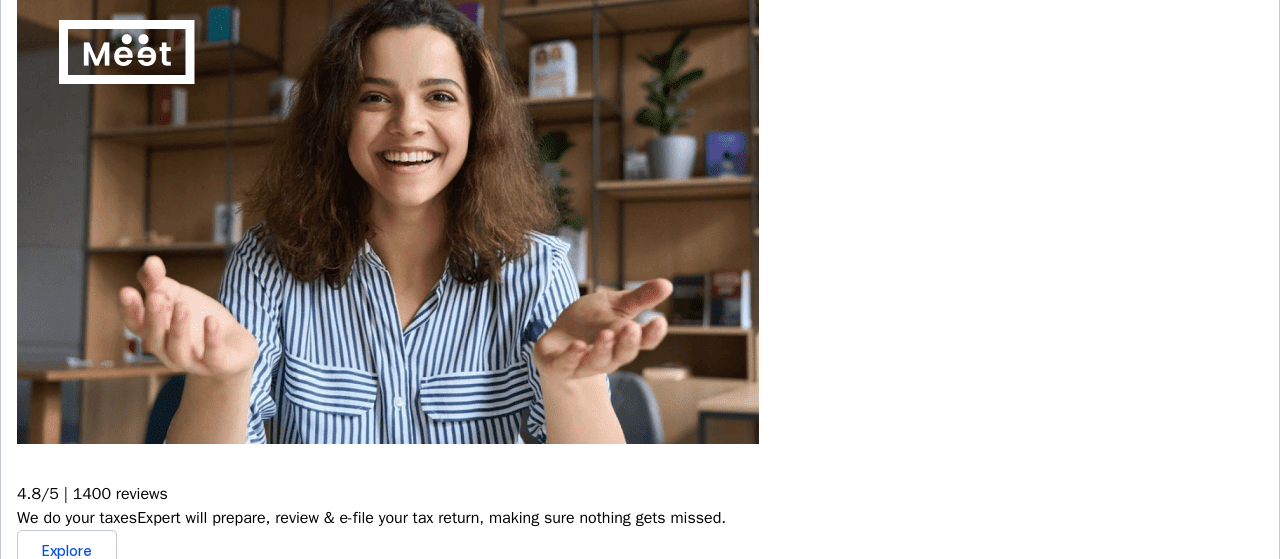 scroll, scrollTop: 0, scrollLeft: 0, axis: both 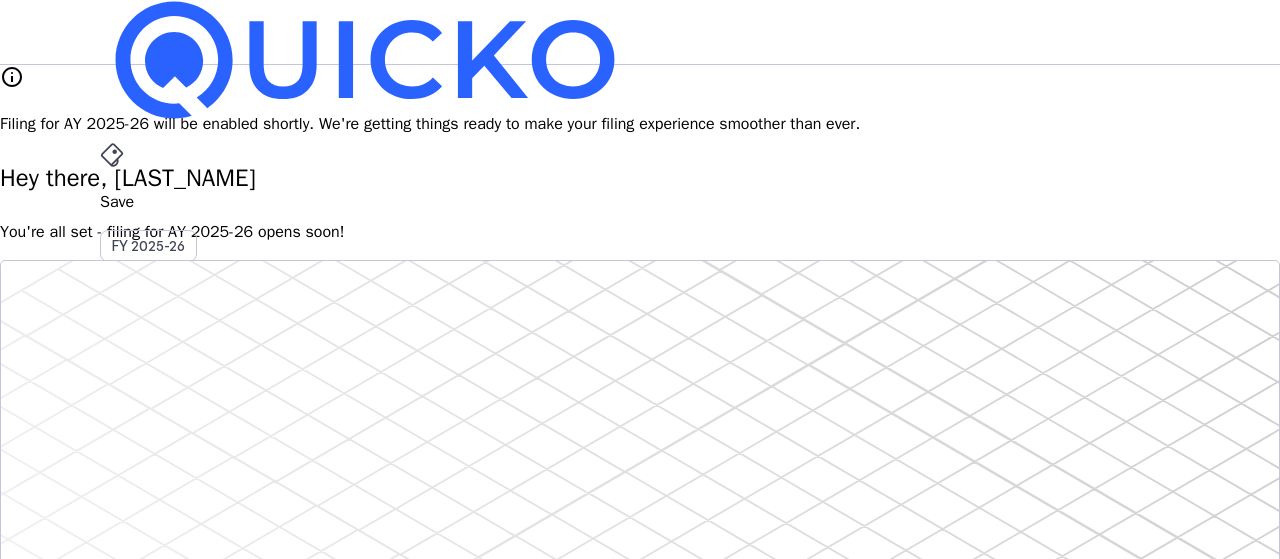 click at bounding box center [640, 3356] 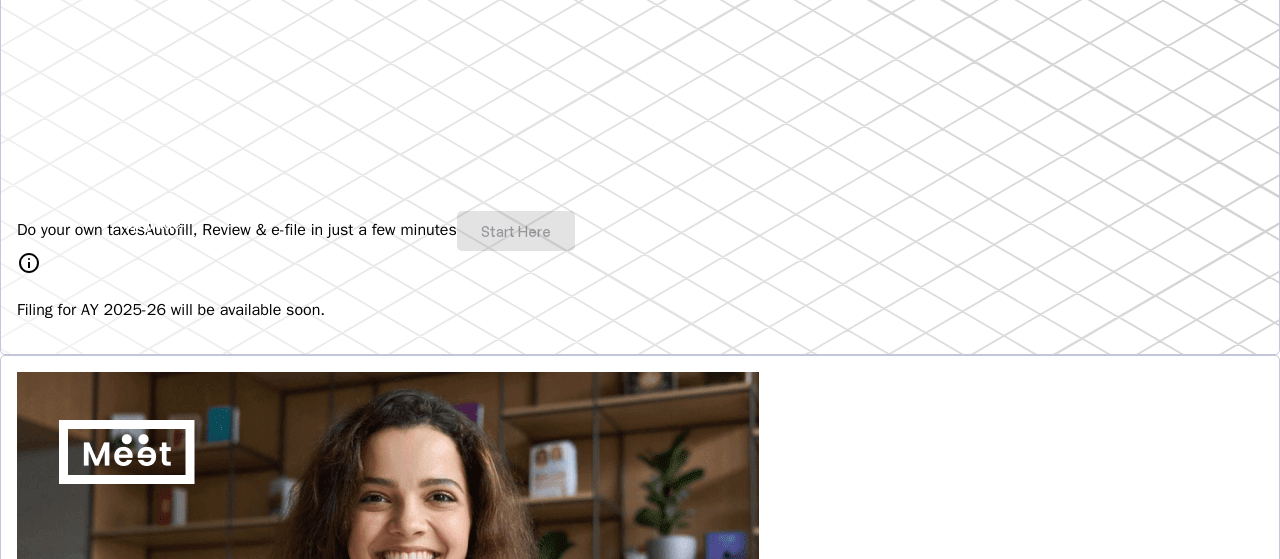 scroll, scrollTop: 0, scrollLeft: 0, axis: both 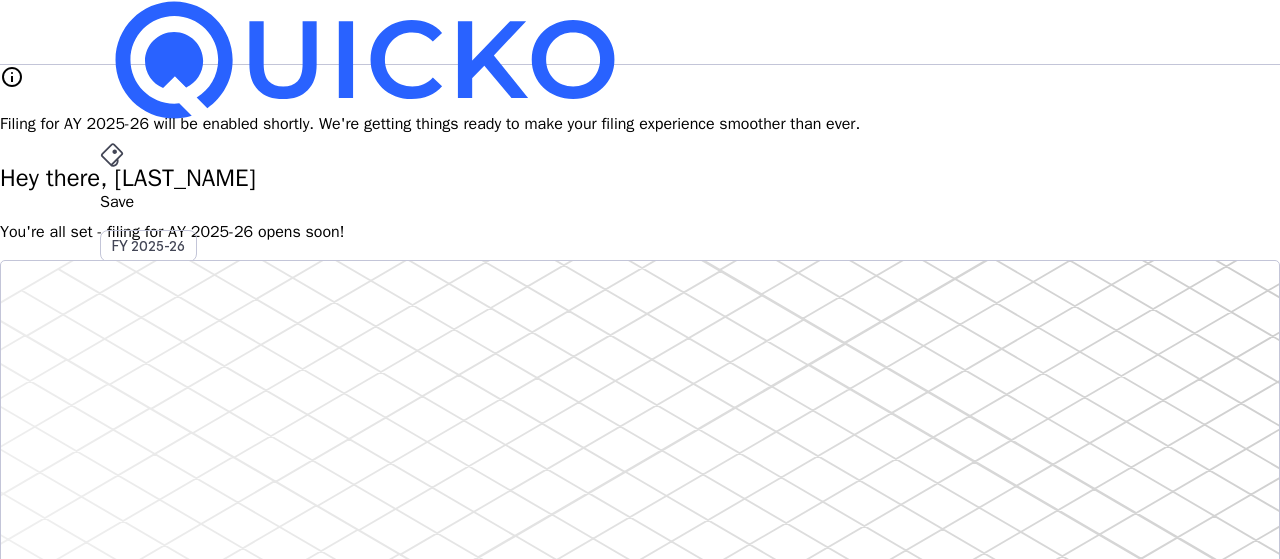 click on "Pay" at bounding box center (640, 202) 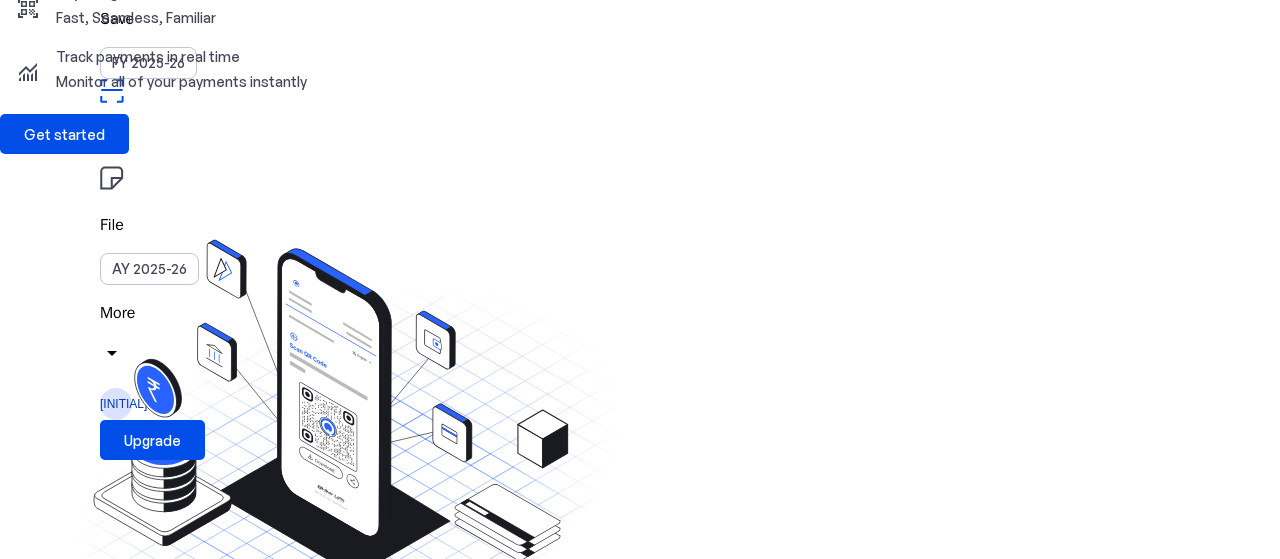 scroll, scrollTop: 286, scrollLeft: 0, axis: vertical 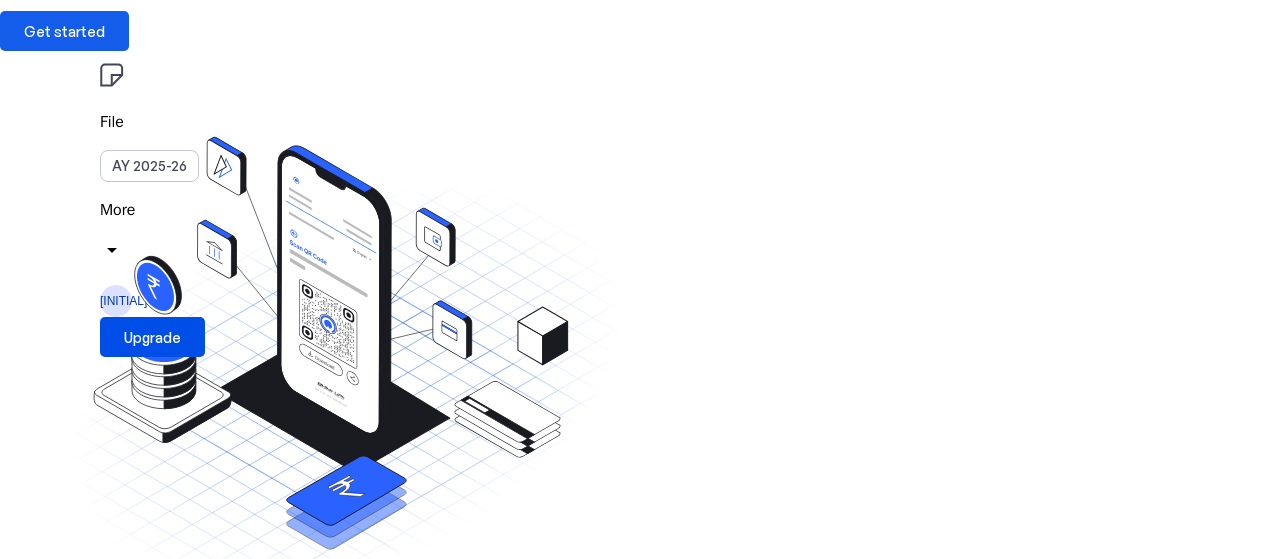 click on "Get started" at bounding box center (64, 31) 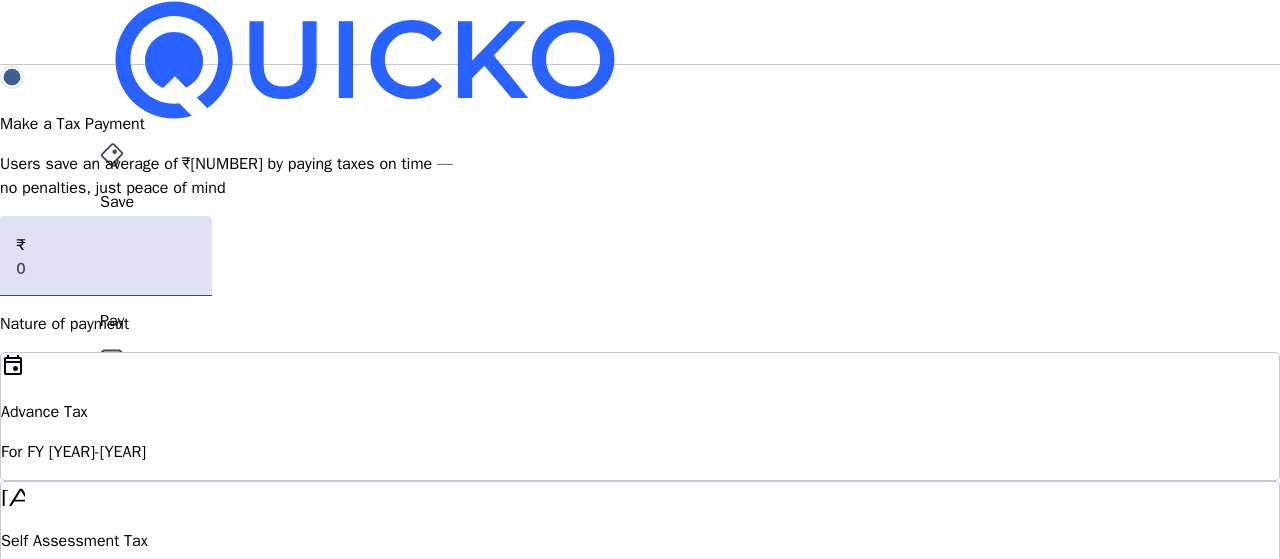scroll, scrollTop: 210, scrollLeft: 0, axis: vertical 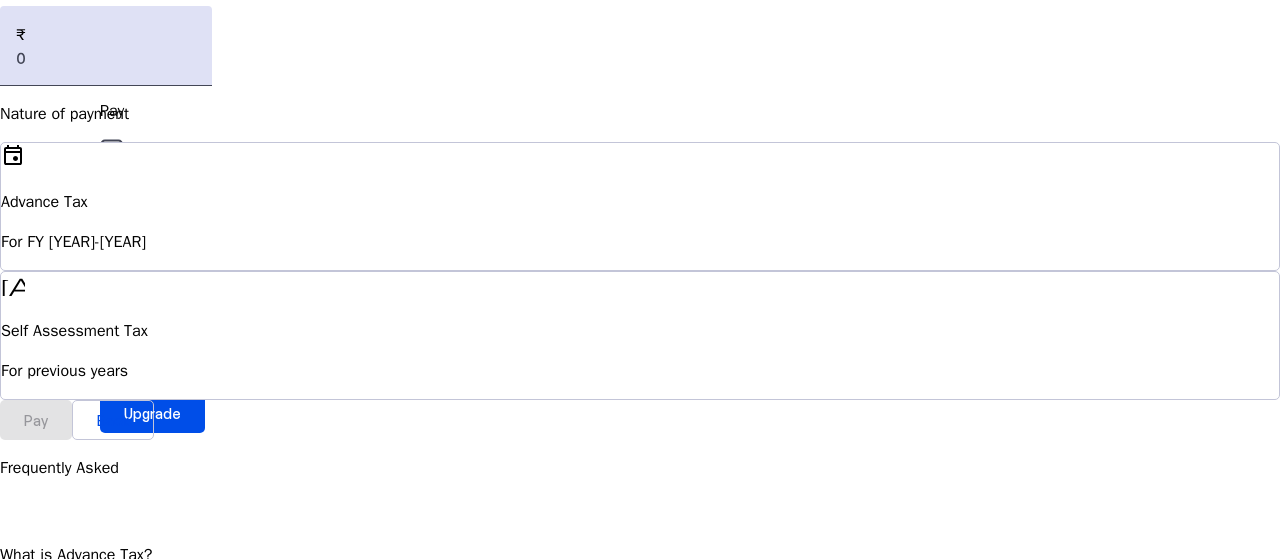 click on "Self Assessment Tax" at bounding box center [640, 202] 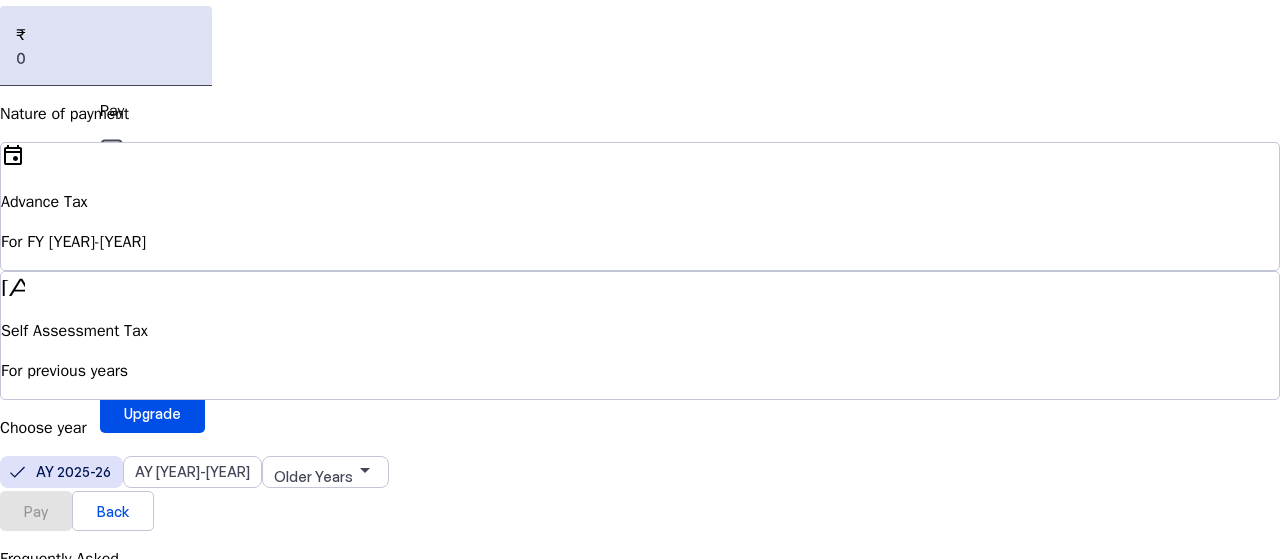 click on "event Advance Tax For FY [YEAR]-[YEAR]" at bounding box center (640, 206) 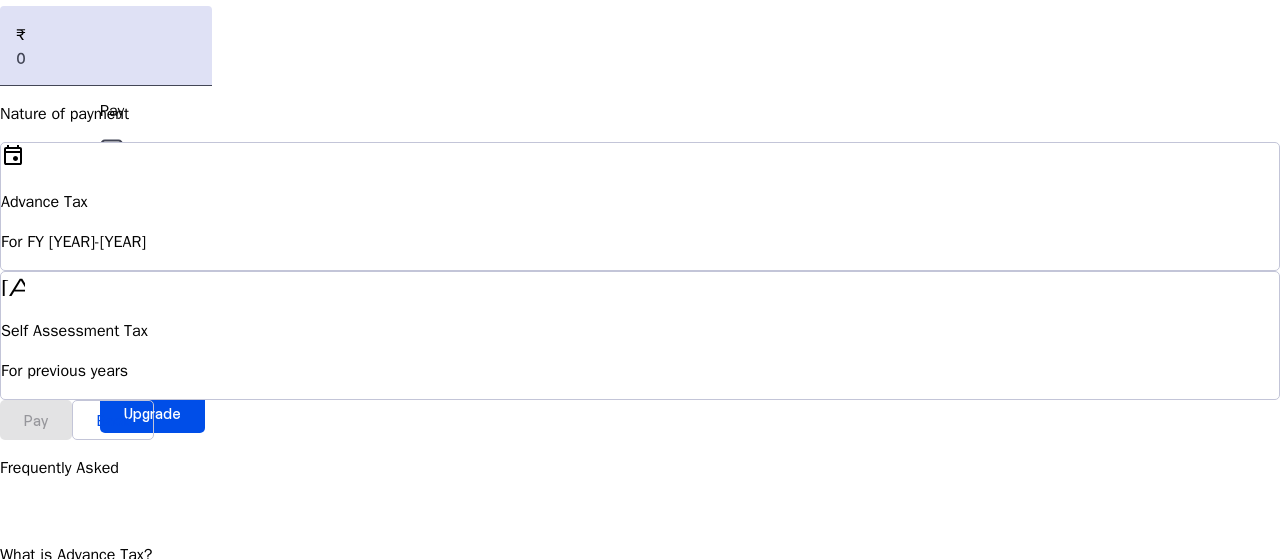 scroll, scrollTop: 0, scrollLeft: 0, axis: both 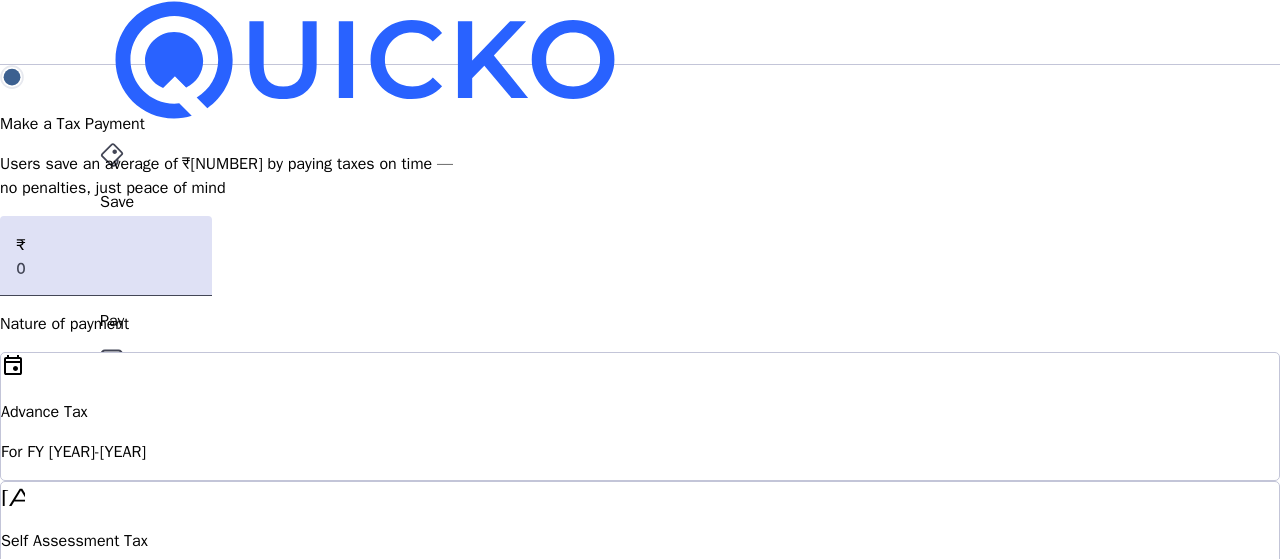 click on "Save" at bounding box center (640, 202) 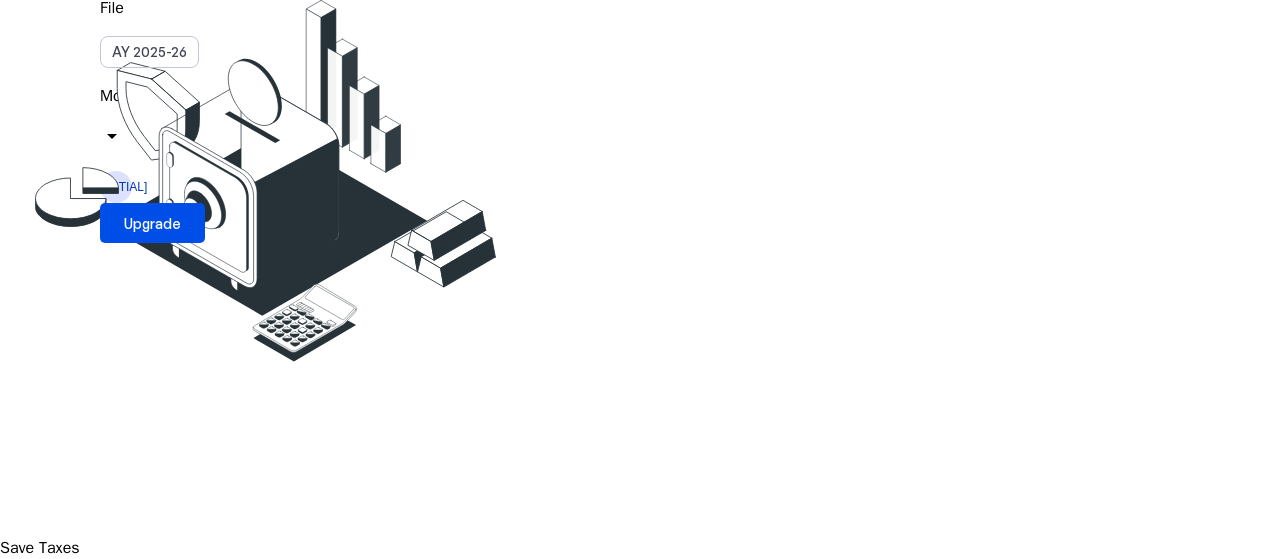 scroll, scrollTop: 0, scrollLeft: 0, axis: both 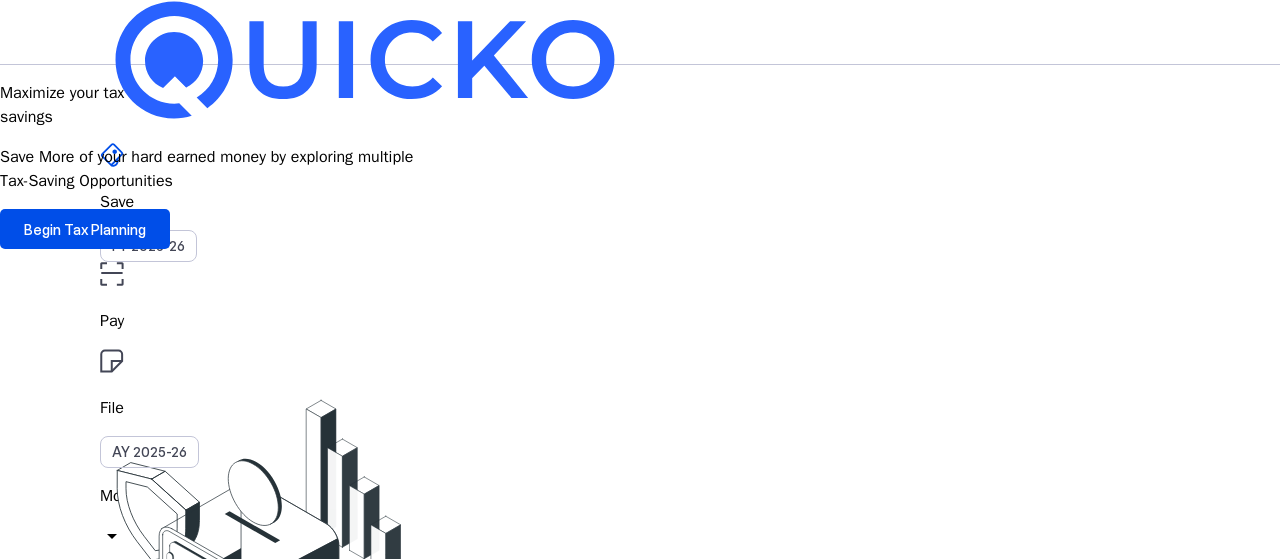 click on "Save FY 2025-26  Pay   File AY 2025-26  More  arrow_drop_down" at bounding box center (640, 349) 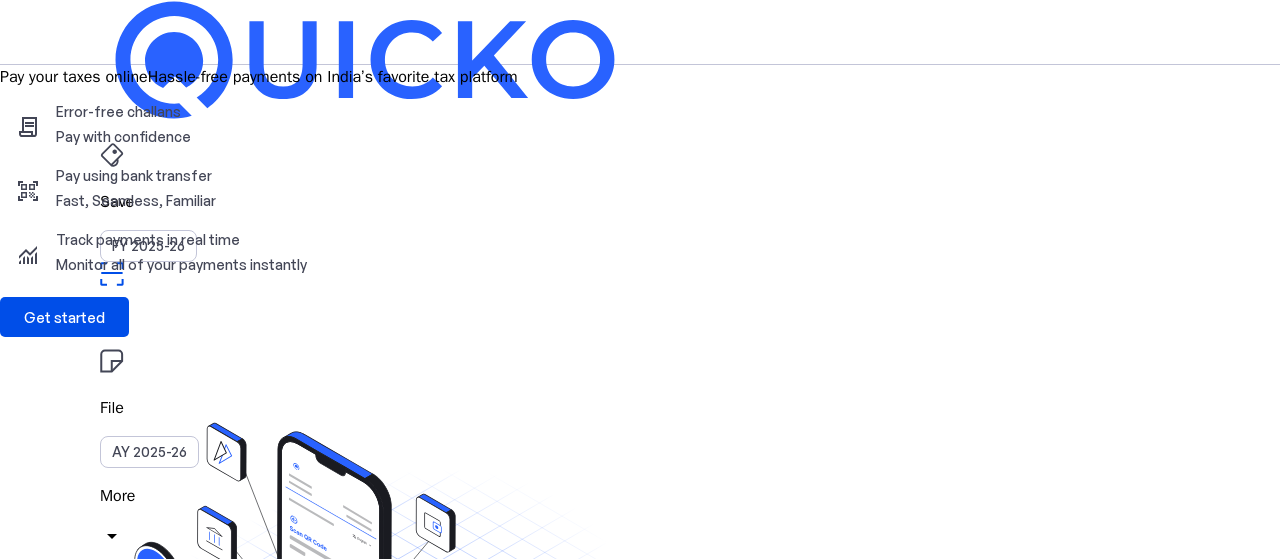 scroll, scrollTop: 286, scrollLeft: 0, axis: vertical 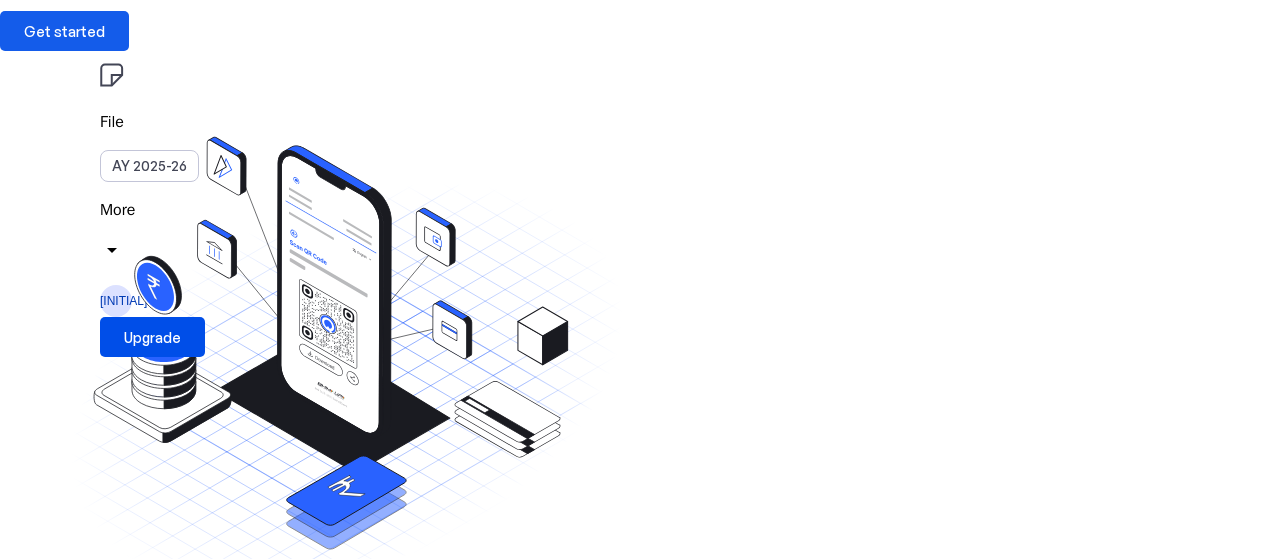 click on "Get started" at bounding box center (64, 31) 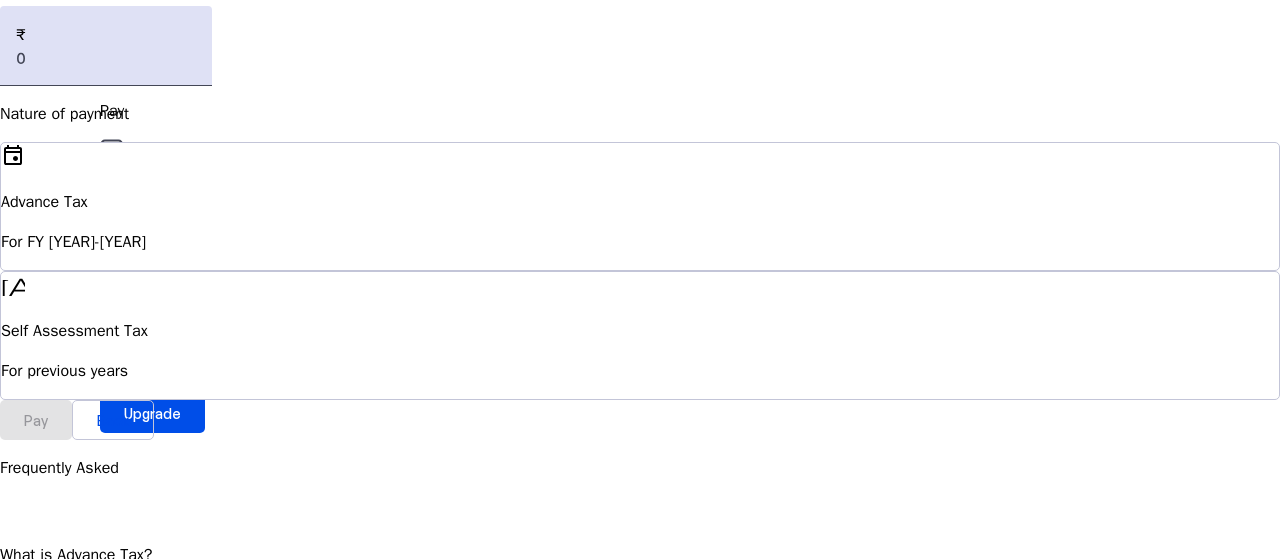 scroll, scrollTop: 0, scrollLeft: 0, axis: both 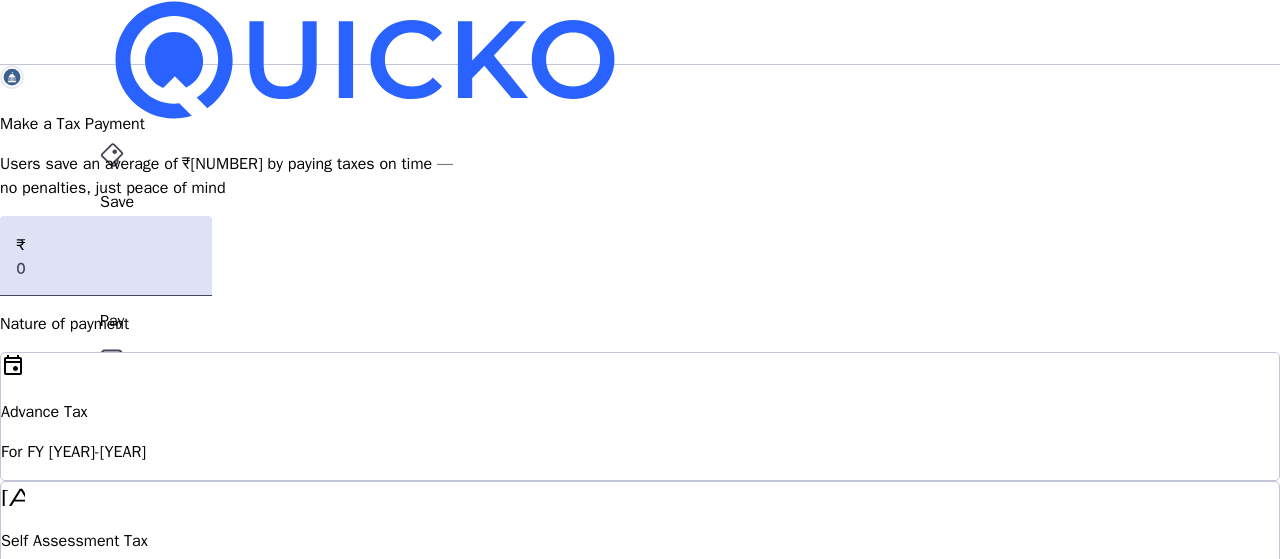 click on "Save FY 2025-26" at bounding box center [640, 202] 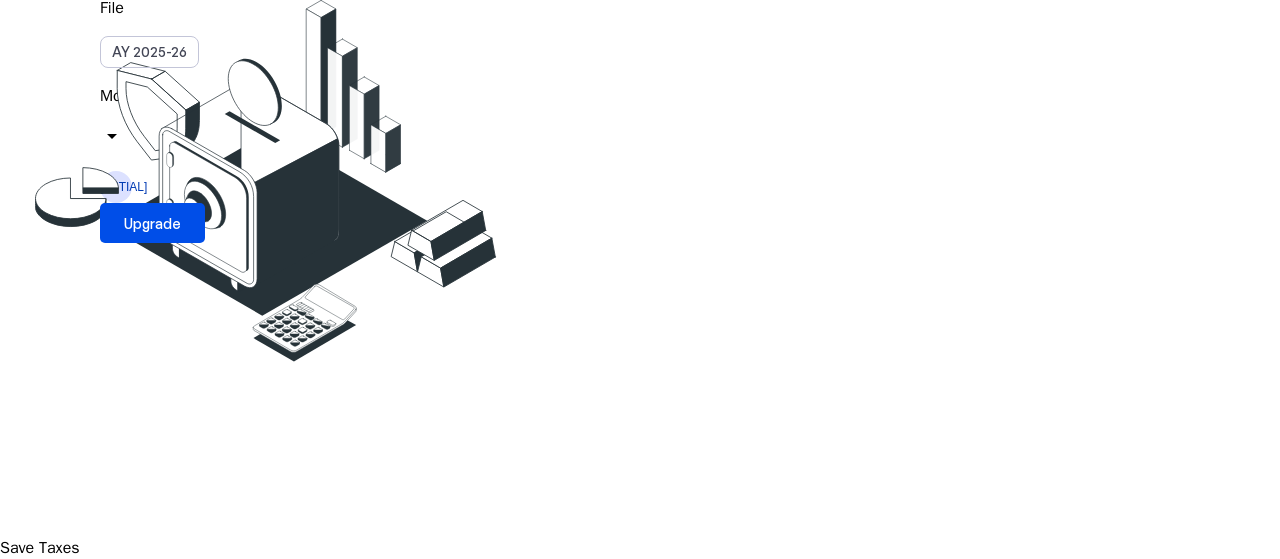 scroll, scrollTop: 0, scrollLeft: 0, axis: both 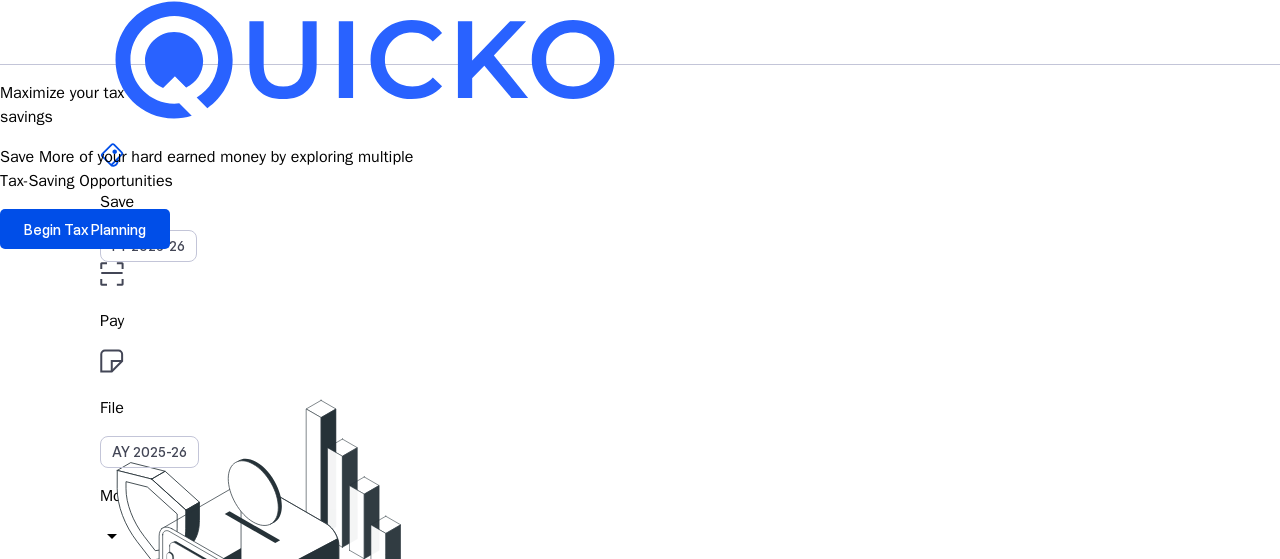 click on "Save" at bounding box center (640, 202) 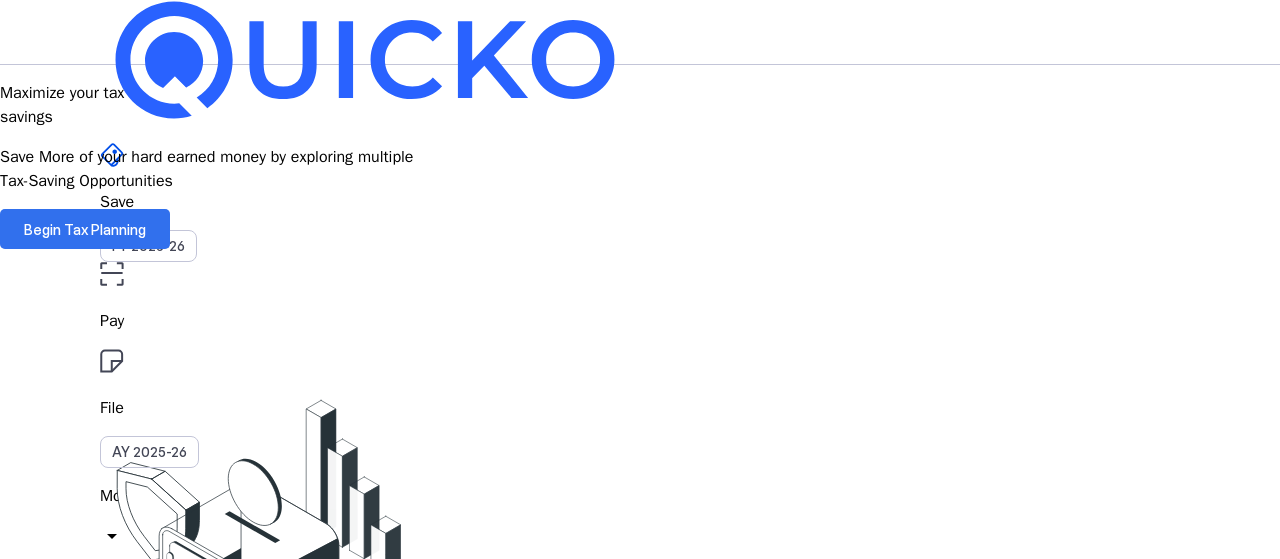 click on "Begin Tax Planning" at bounding box center (85, 229) 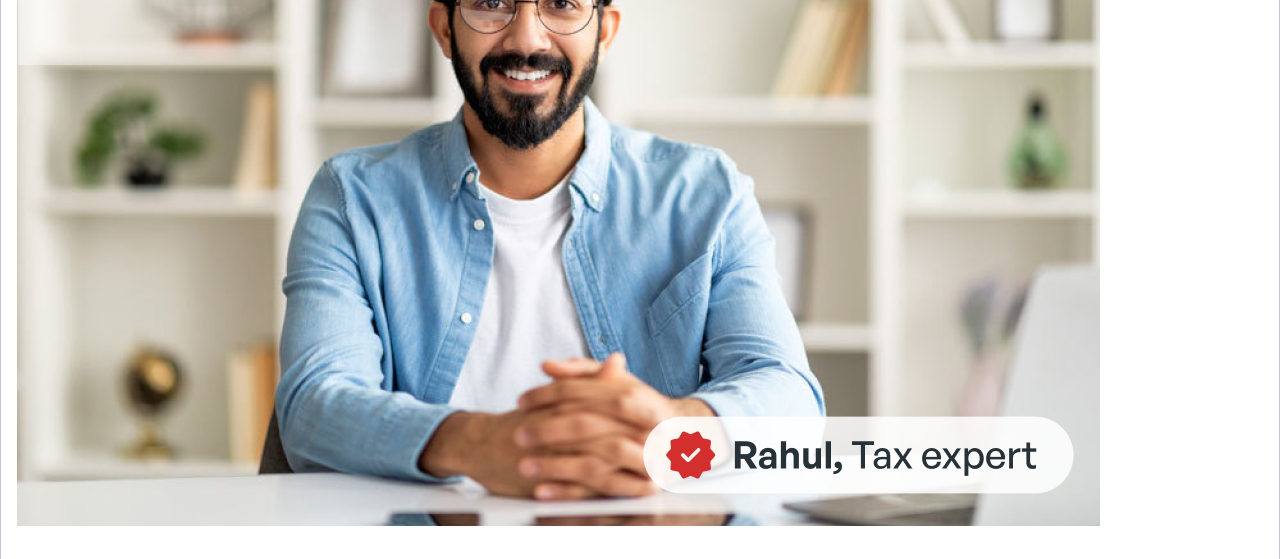 scroll, scrollTop: 1081, scrollLeft: 0, axis: vertical 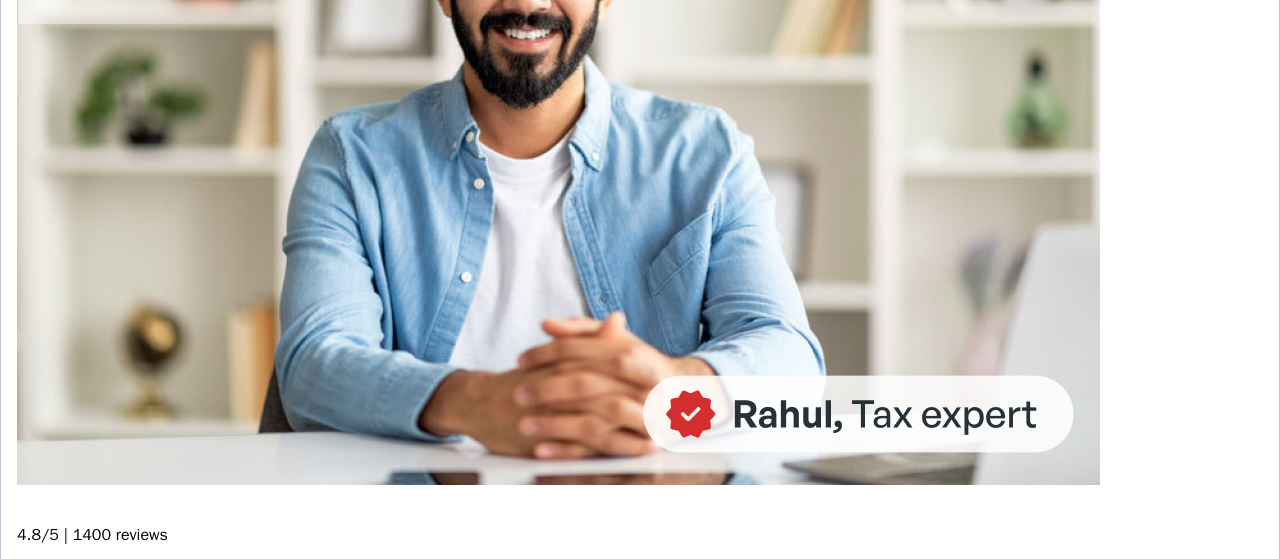 click on "download" at bounding box center [27, 904] 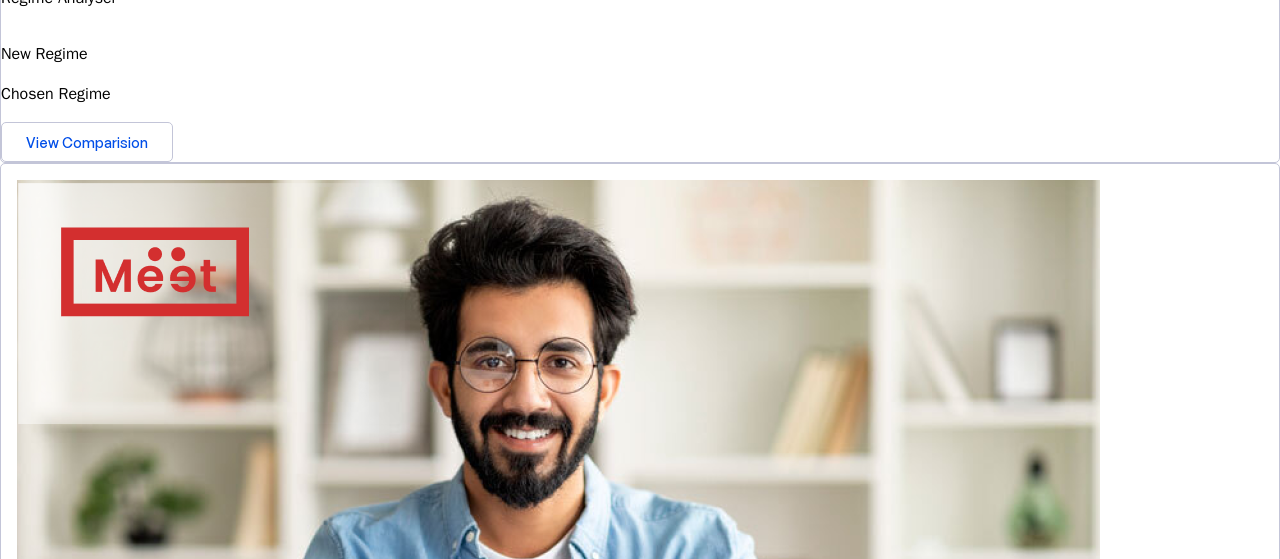 scroll, scrollTop: 281, scrollLeft: 0, axis: vertical 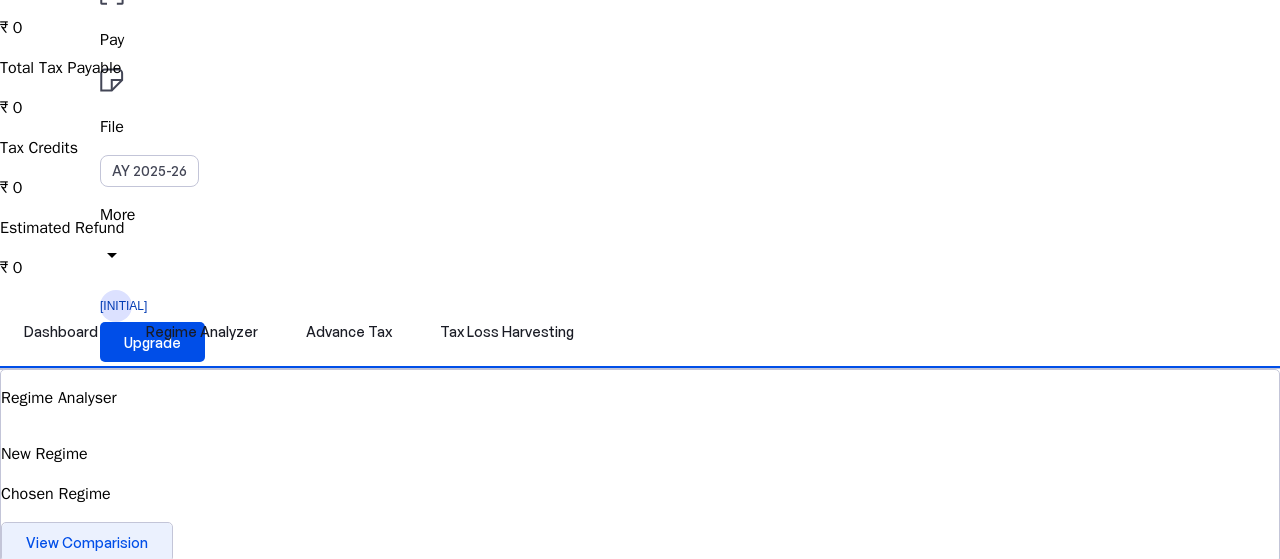 click on "View Comparision" at bounding box center [87, 542] 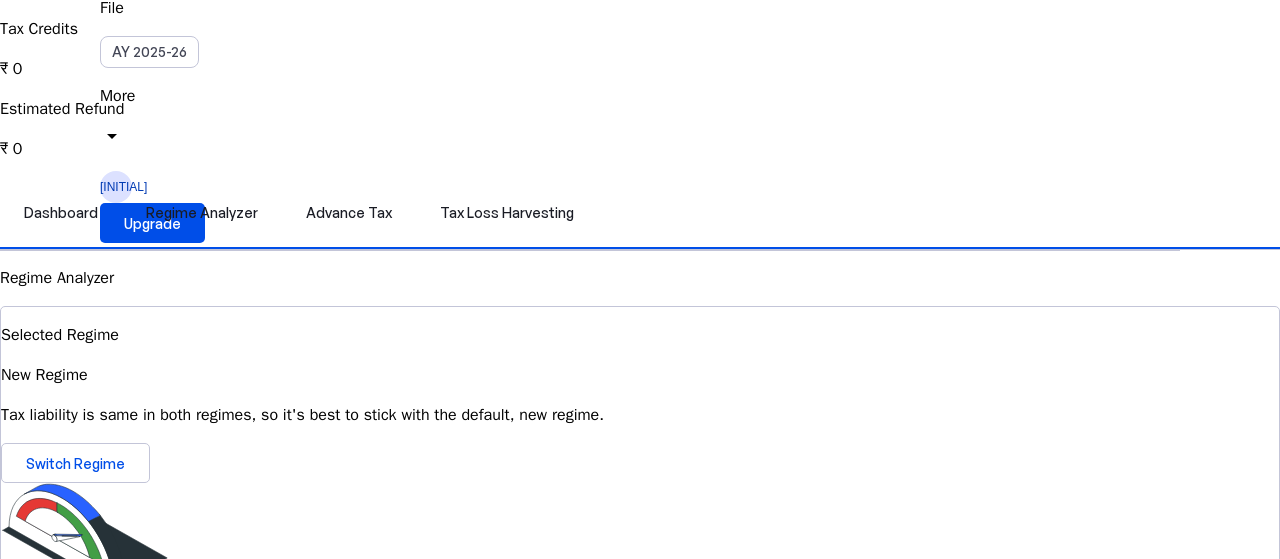 scroll, scrollTop: 0, scrollLeft: 0, axis: both 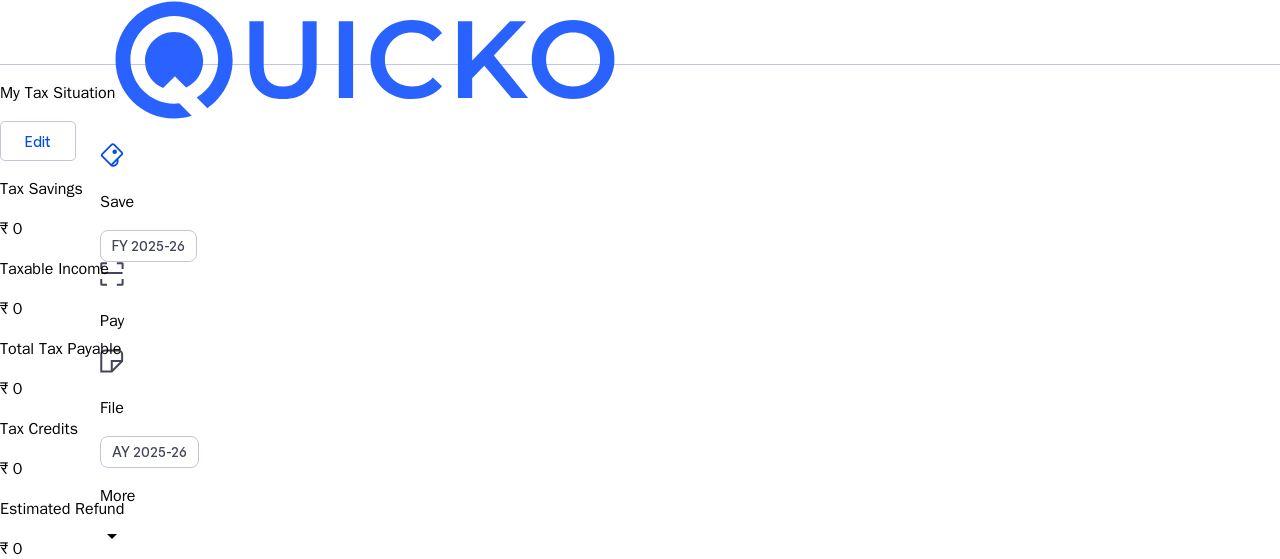 click on "Advance Tax" at bounding box center (349, 613) 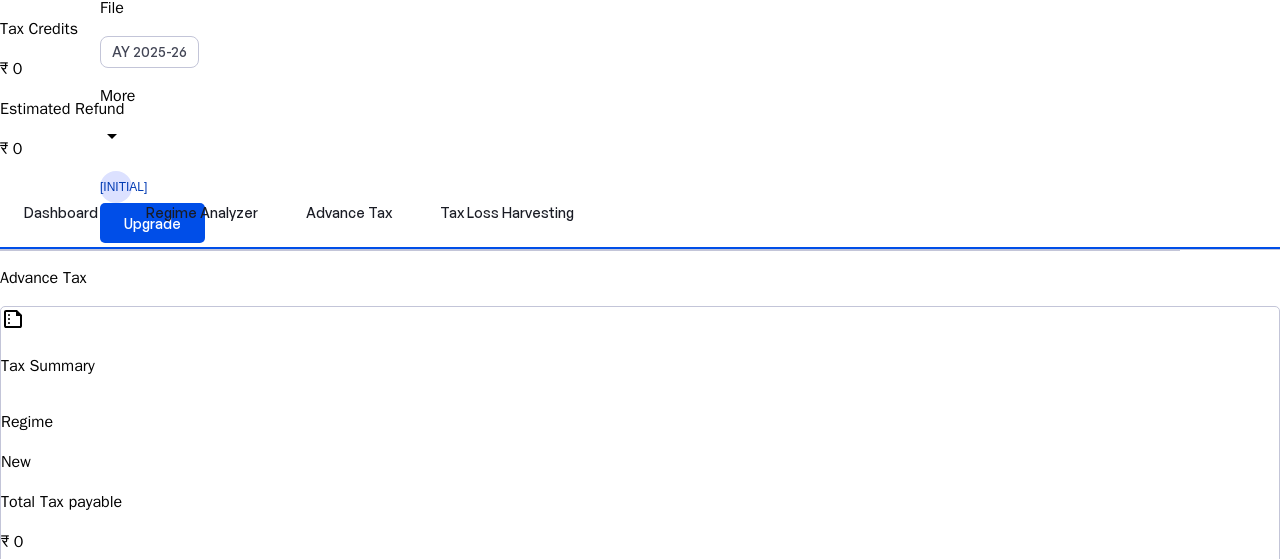 scroll, scrollTop: 0, scrollLeft: 0, axis: both 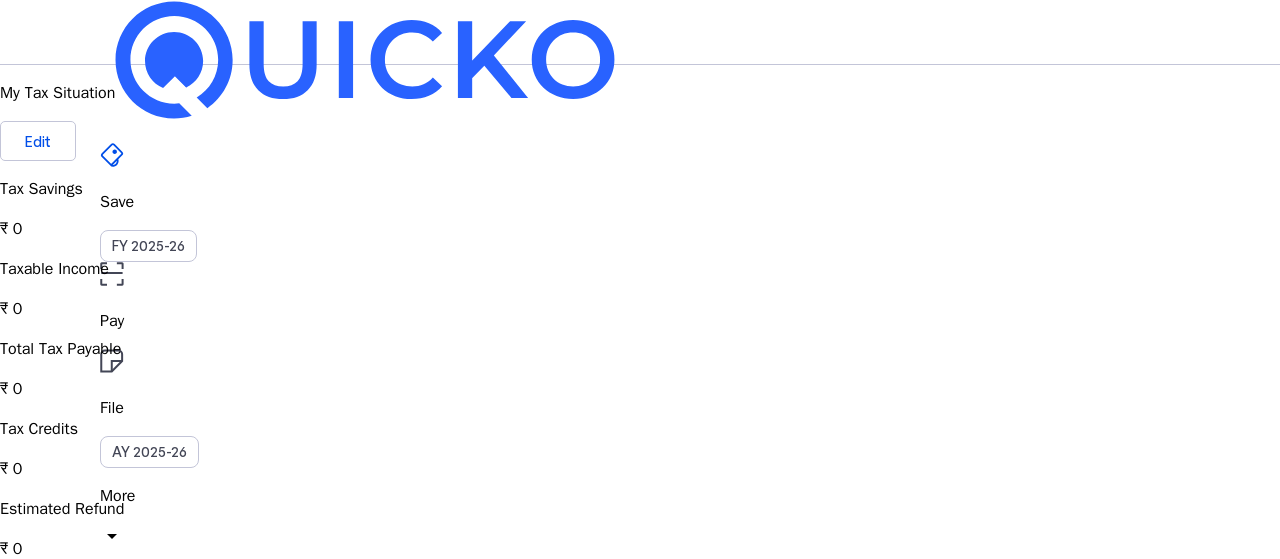 click on "Tax Loss Harvesting" at bounding box center (507, 613) 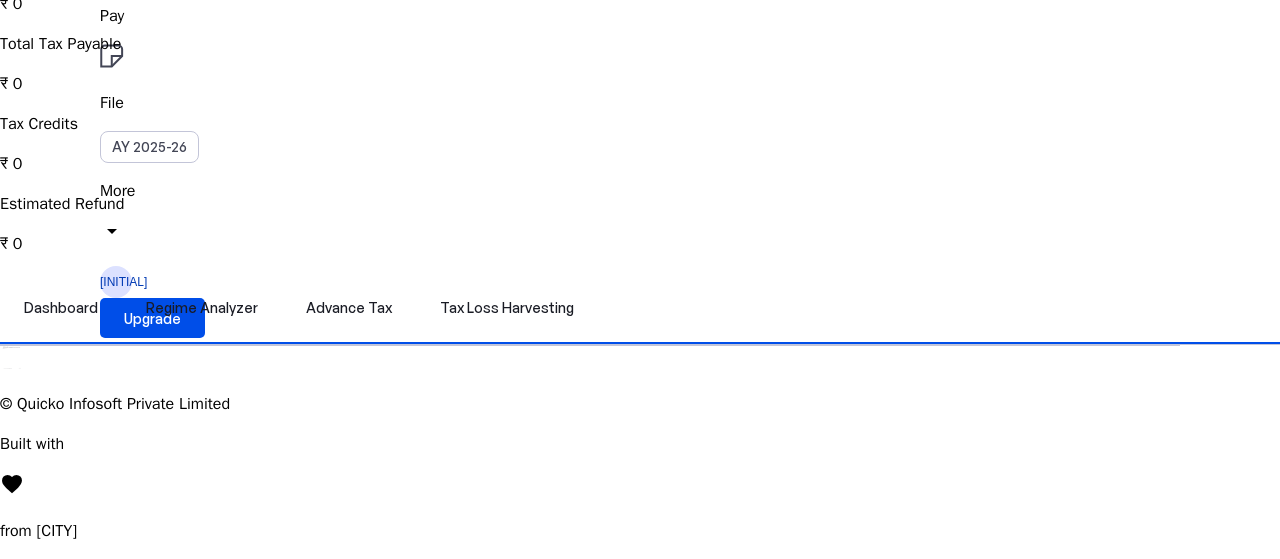 scroll, scrollTop: 400, scrollLeft: 0, axis: vertical 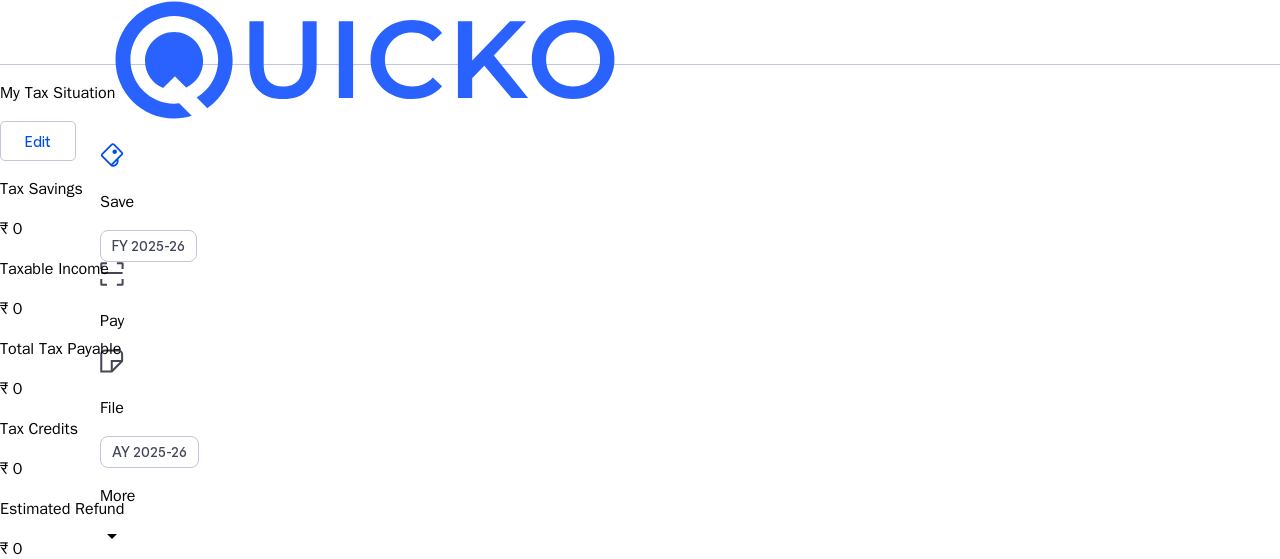 click on "Dashboard" at bounding box center [61, 613] 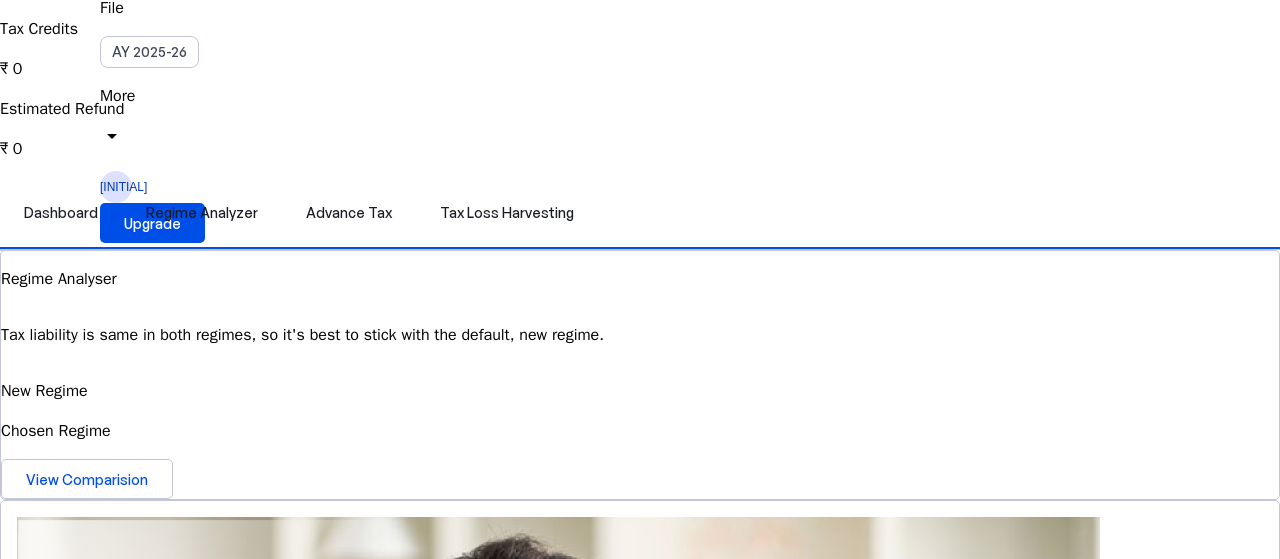 scroll, scrollTop: 0, scrollLeft: 0, axis: both 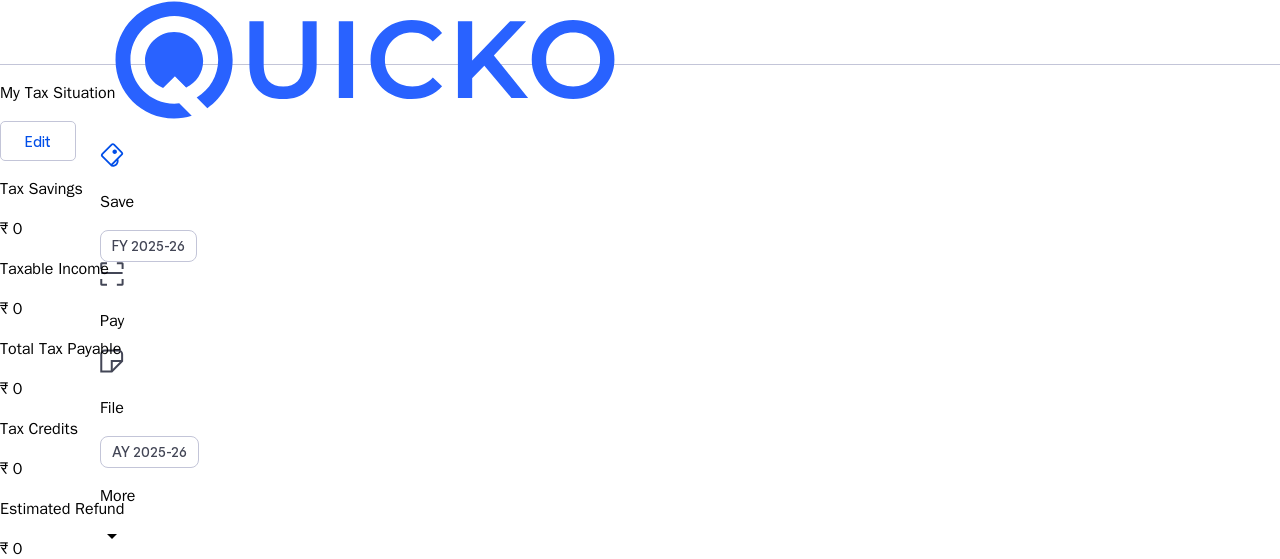 click on "[INITIAL]" at bounding box center (116, 587) 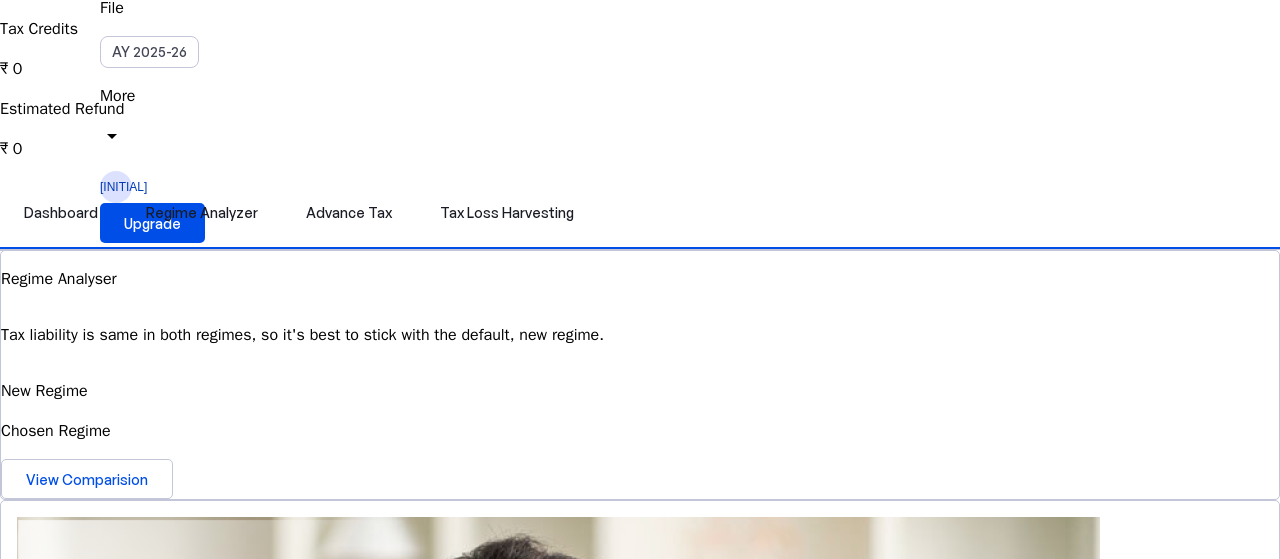 click on "Log Out" at bounding box center (74, 4024) 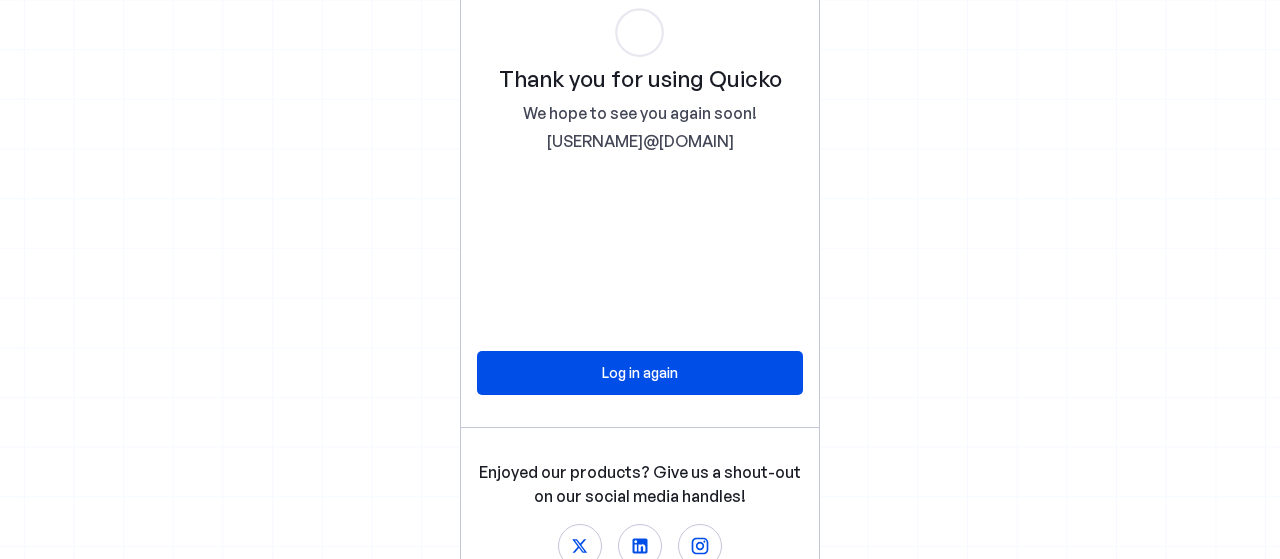 scroll, scrollTop: 0, scrollLeft: 0, axis: both 